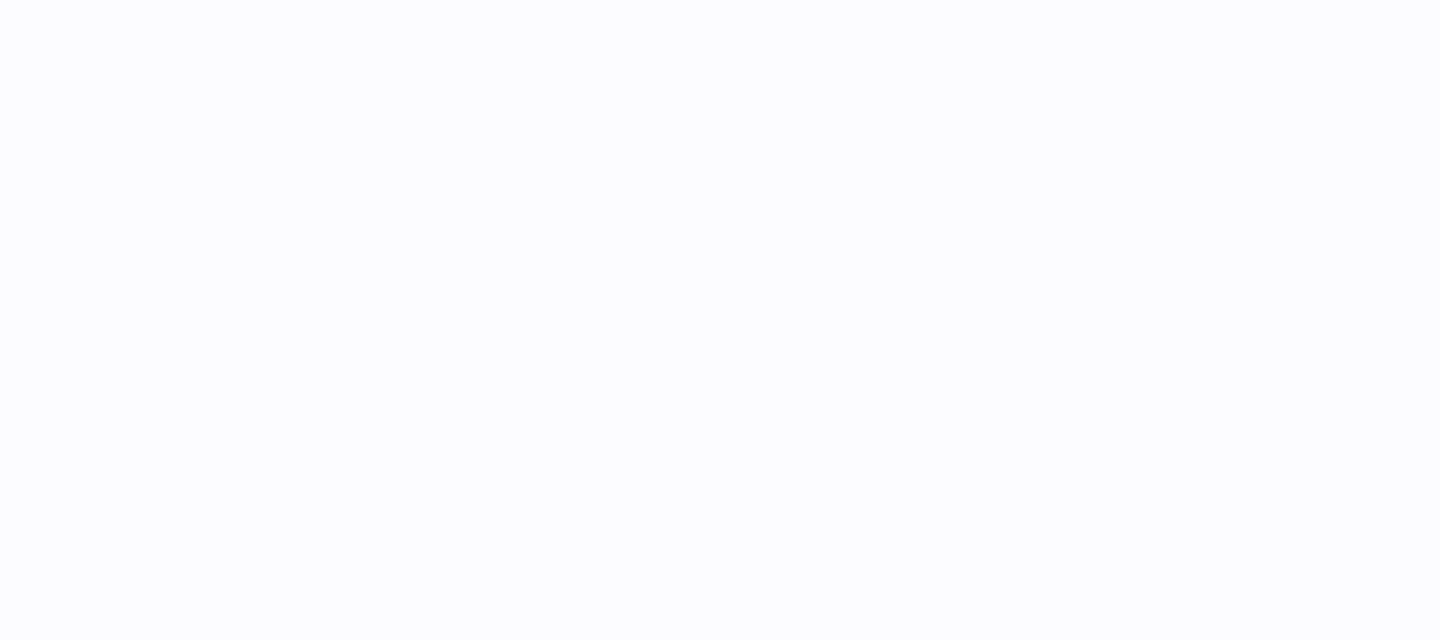 scroll, scrollTop: 0, scrollLeft: 0, axis: both 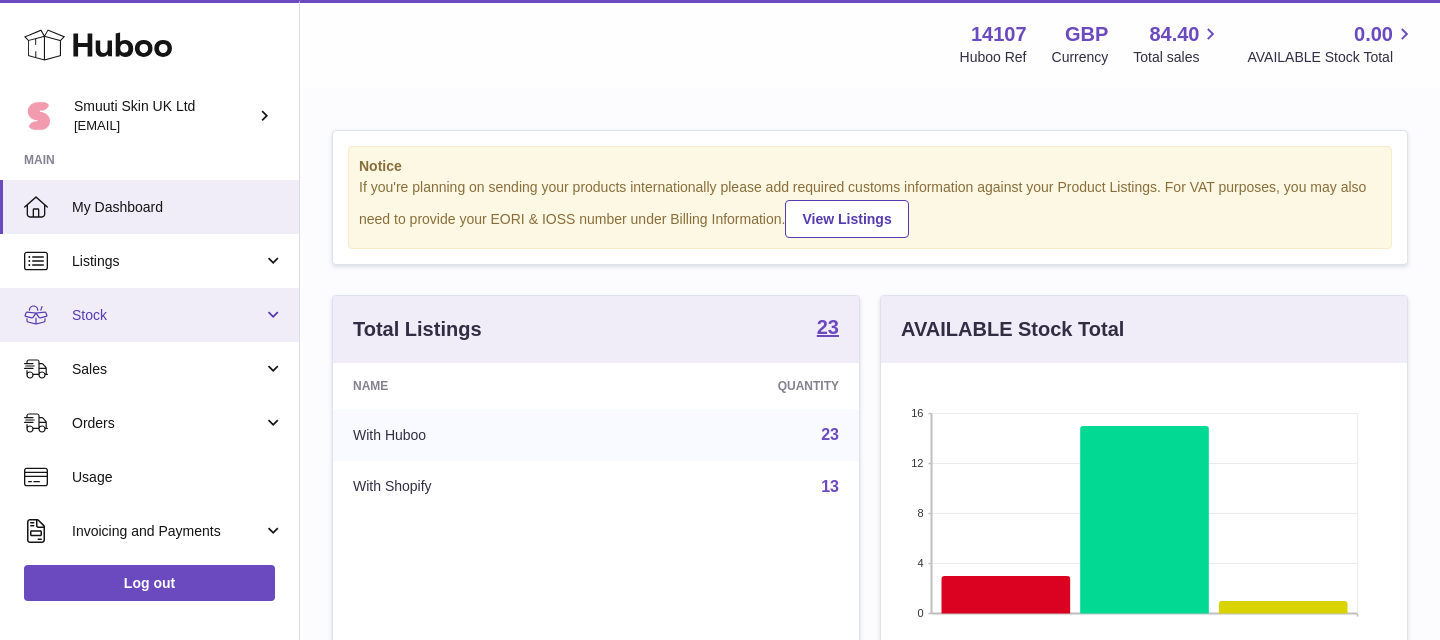 click on "Stock" at bounding box center (149, 315) 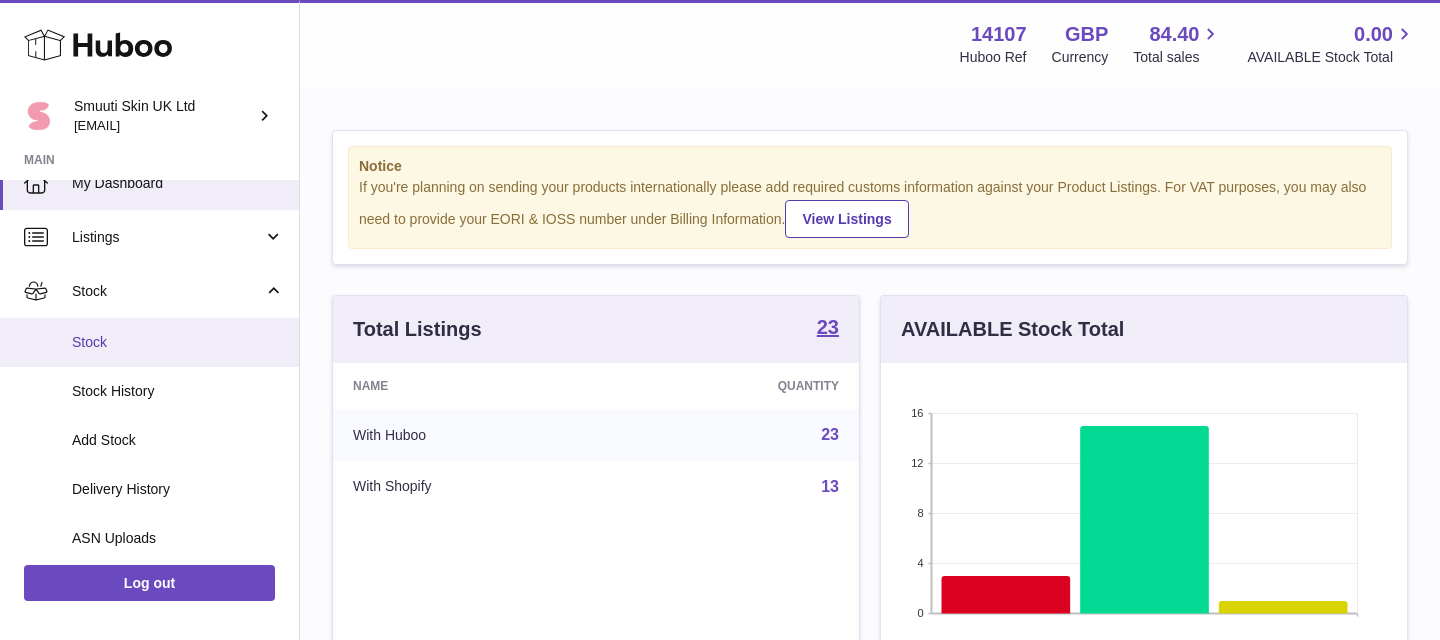 scroll, scrollTop: 27, scrollLeft: 0, axis: vertical 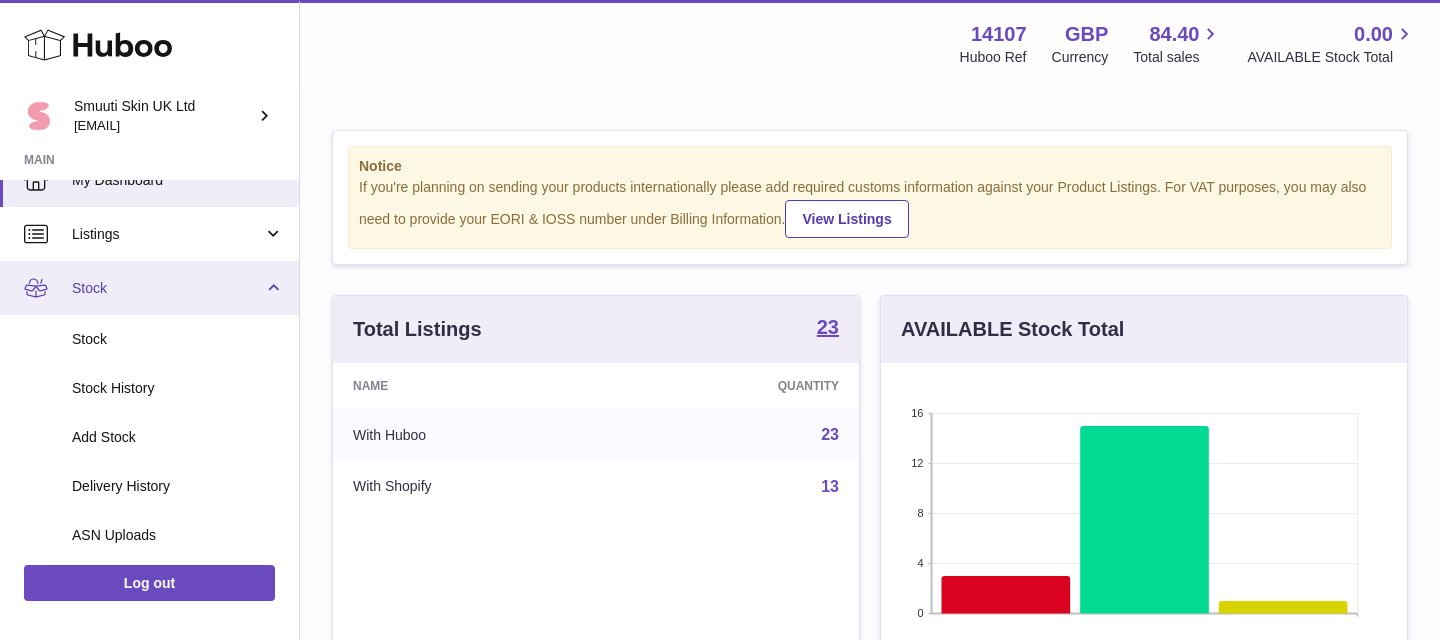 click on "Stock" at bounding box center (149, 288) 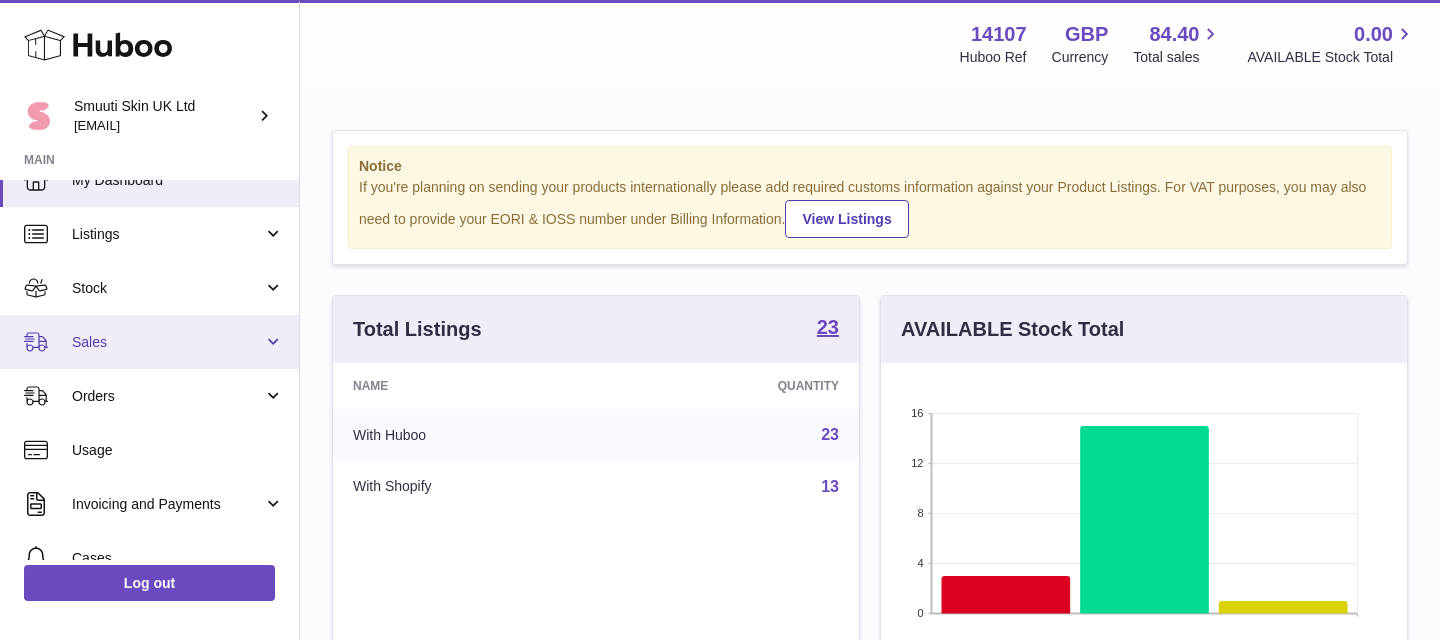 scroll, scrollTop: 0, scrollLeft: 0, axis: both 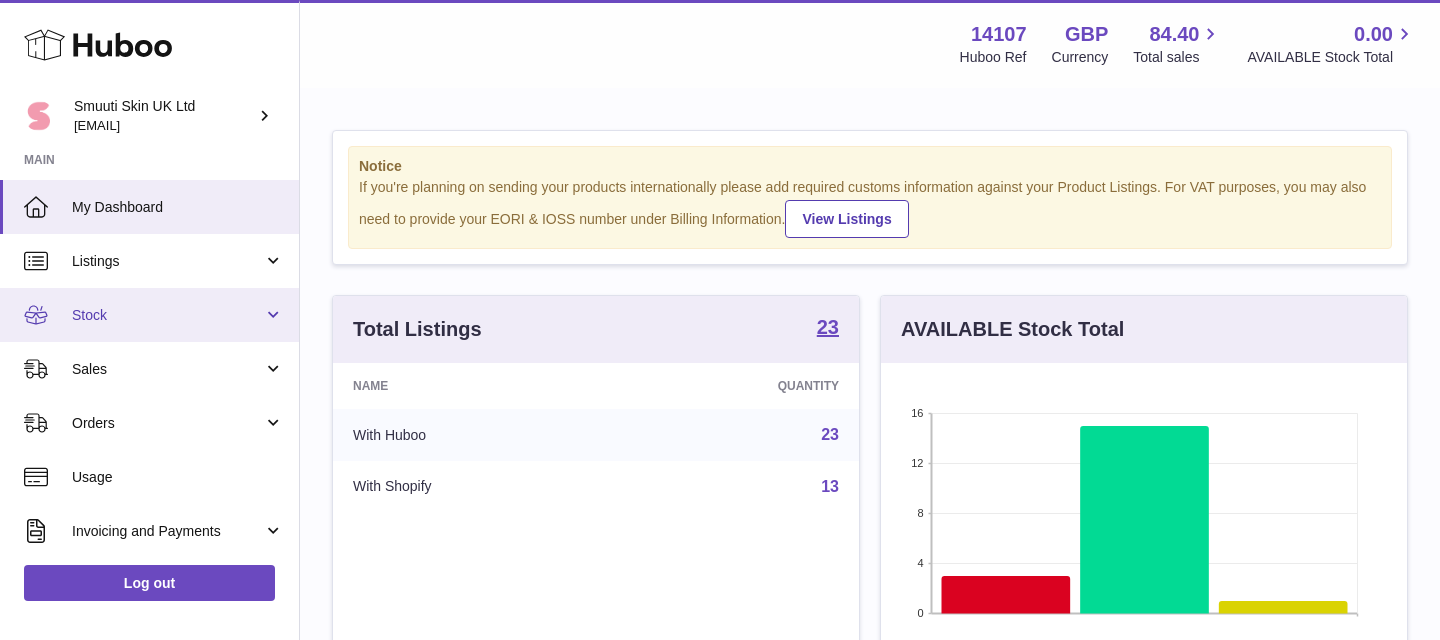 click on "Stock" at bounding box center (149, 315) 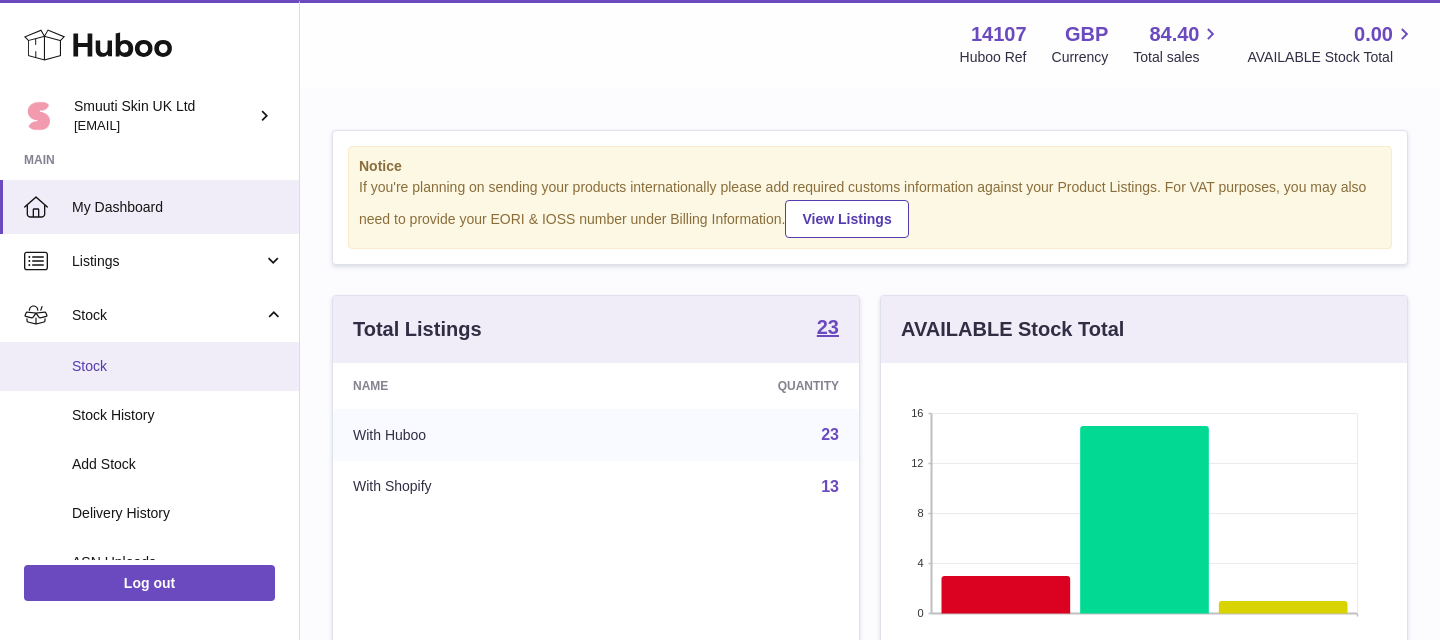 click on "Stock" at bounding box center [178, 366] 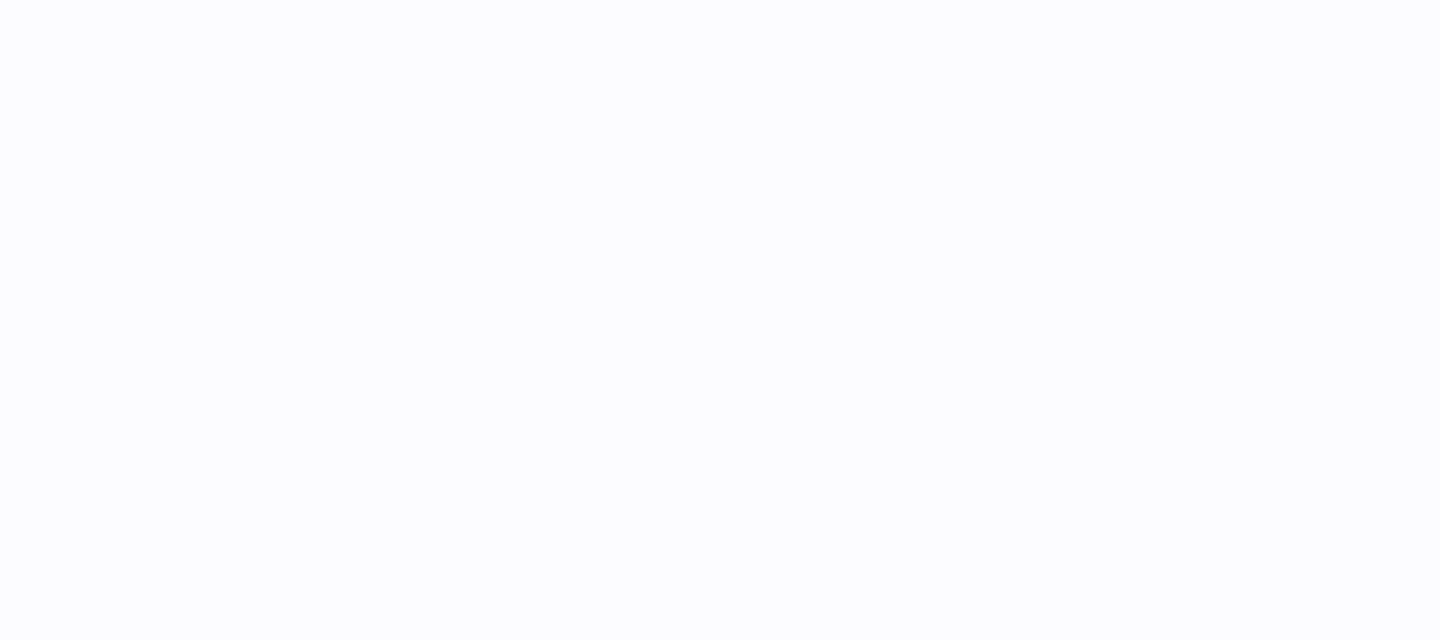 scroll, scrollTop: 0, scrollLeft: 0, axis: both 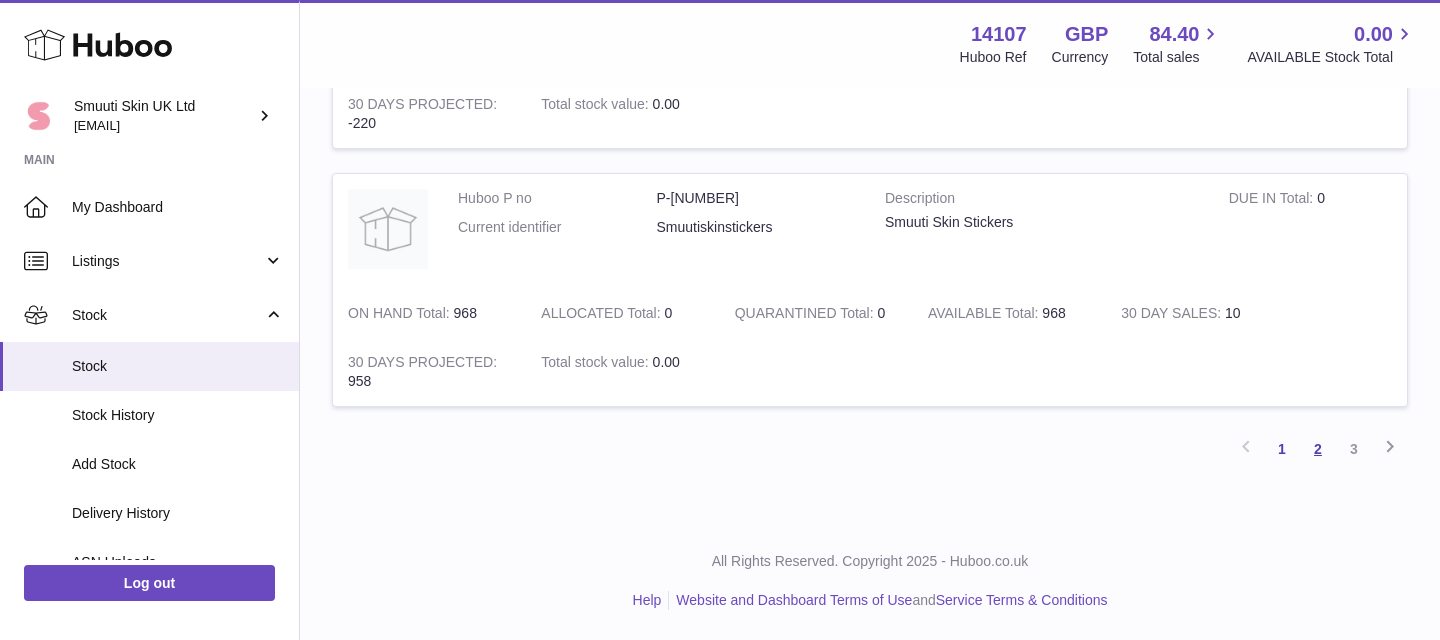 click on "2" at bounding box center (1318, 449) 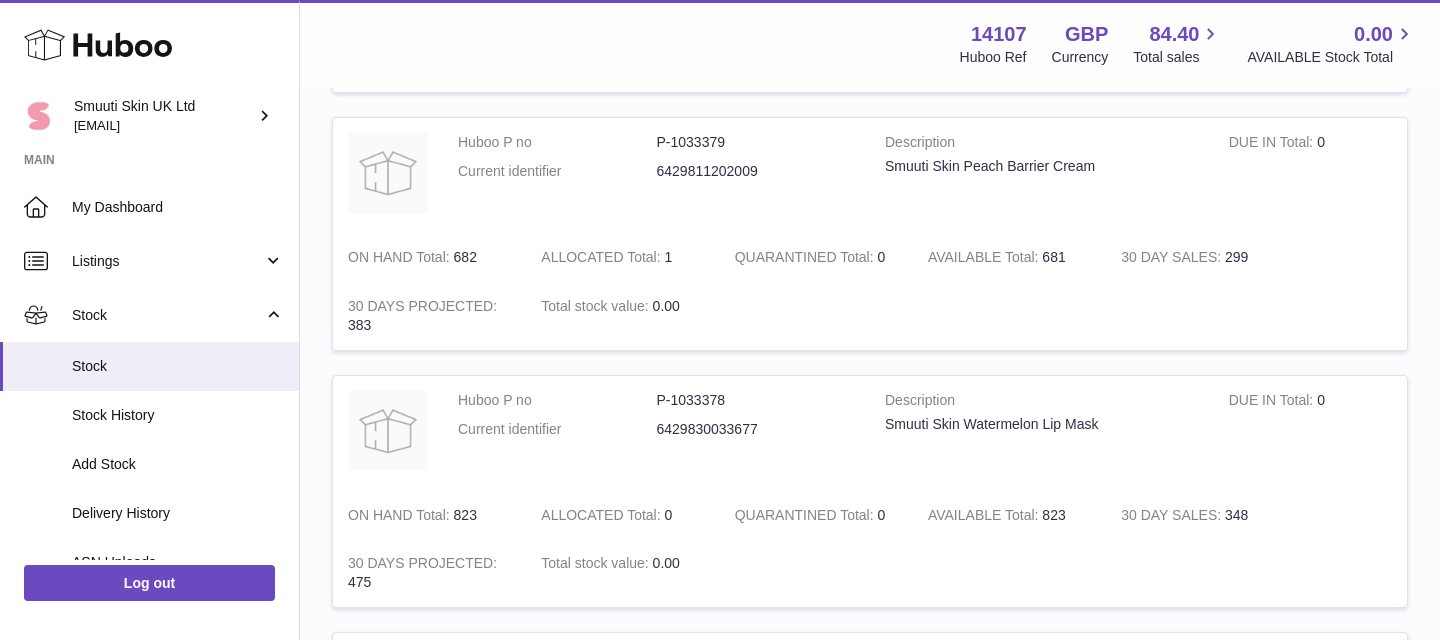 scroll, scrollTop: 2008, scrollLeft: 0, axis: vertical 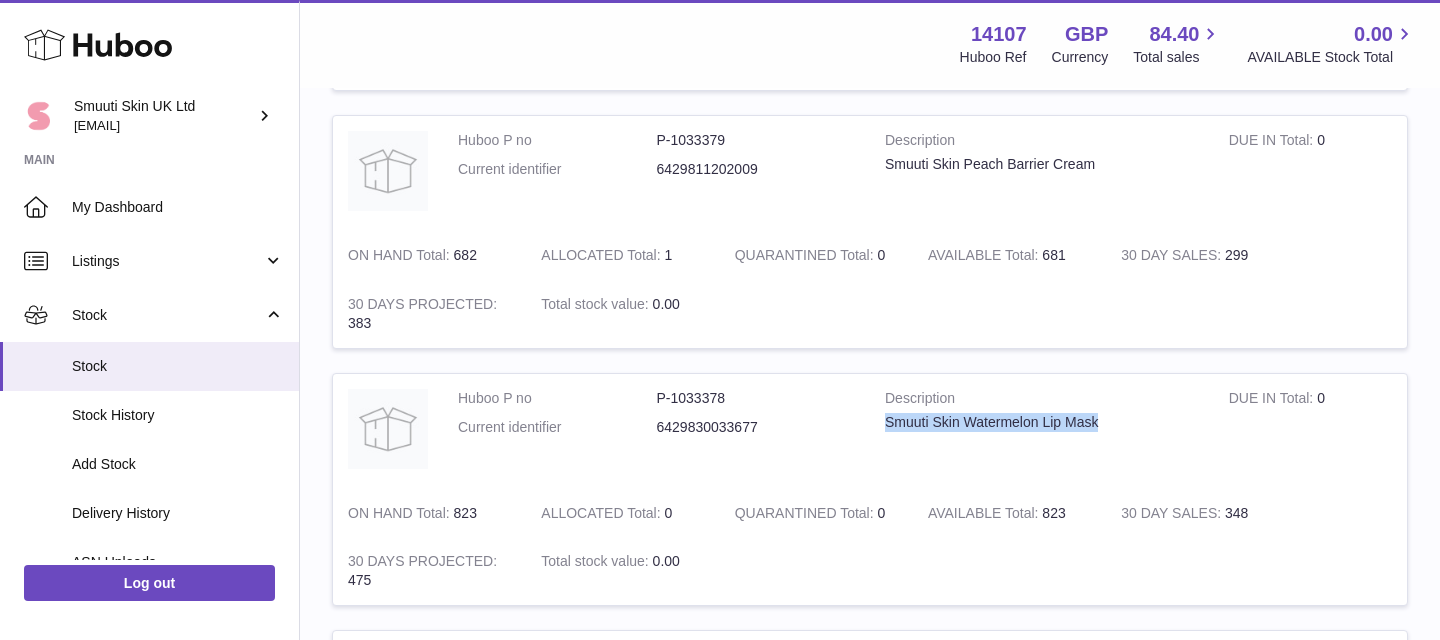 drag, startPoint x: 1127, startPoint y: 426, endPoint x: 874, endPoint y: 425, distance: 253.00198 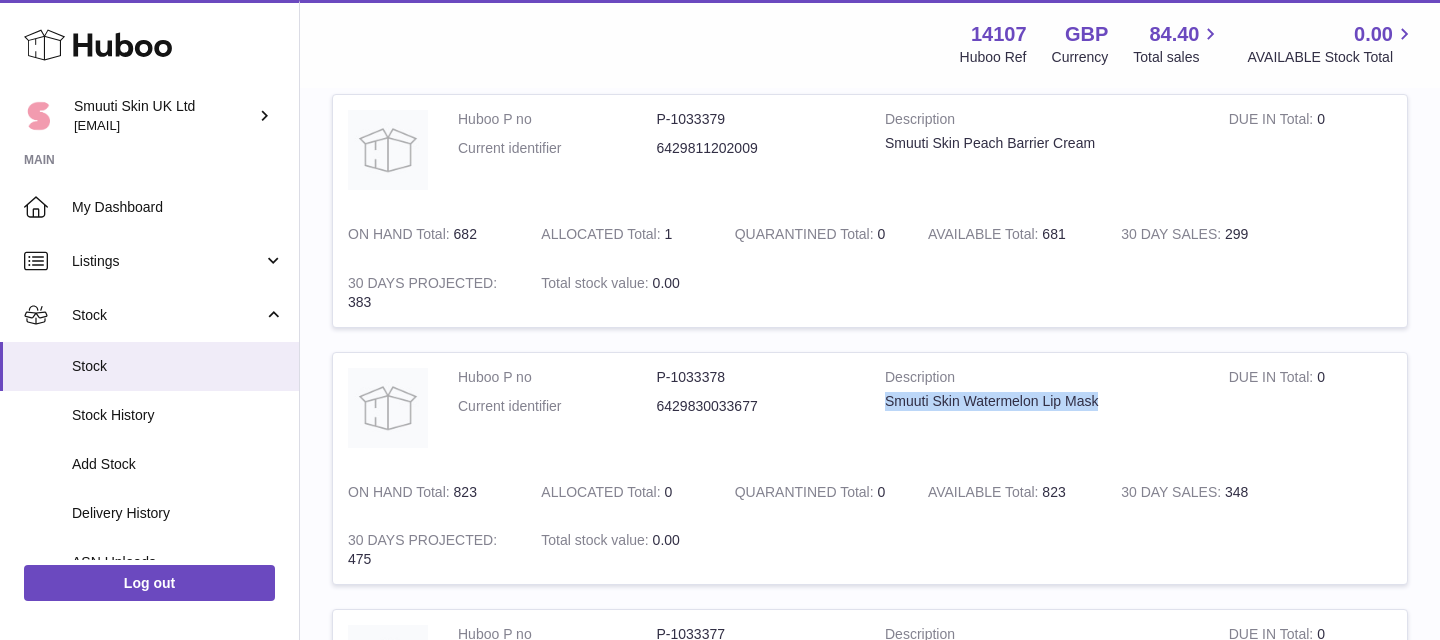 scroll, scrollTop: 2030, scrollLeft: 0, axis: vertical 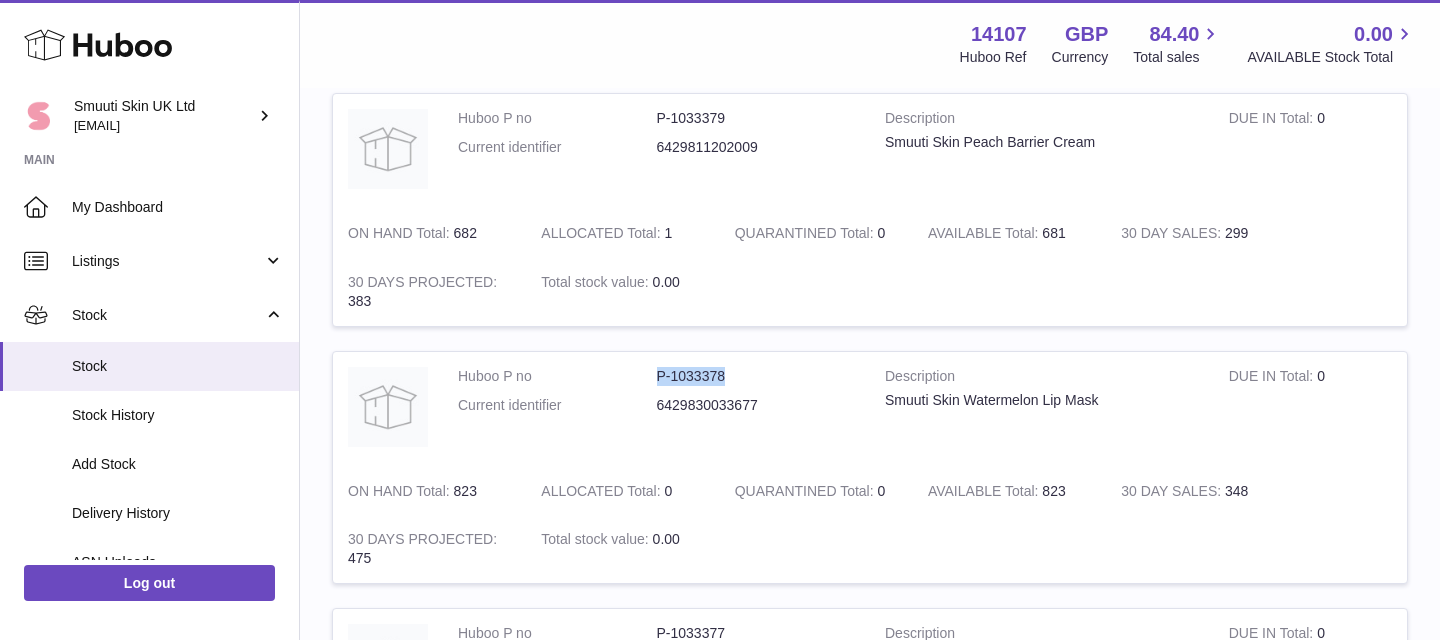 drag, startPoint x: 735, startPoint y: 374, endPoint x: 619, endPoint y: 373, distance: 116.00431 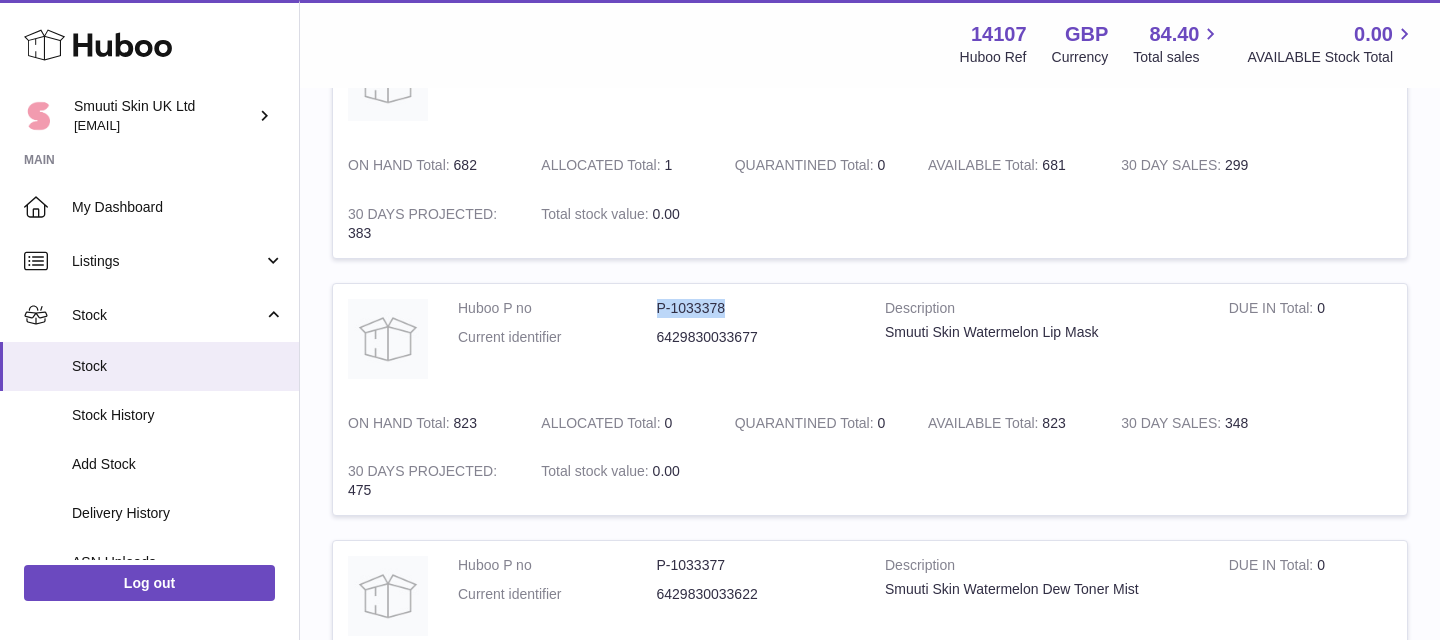 scroll, scrollTop: 2101, scrollLeft: 0, axis: vertical 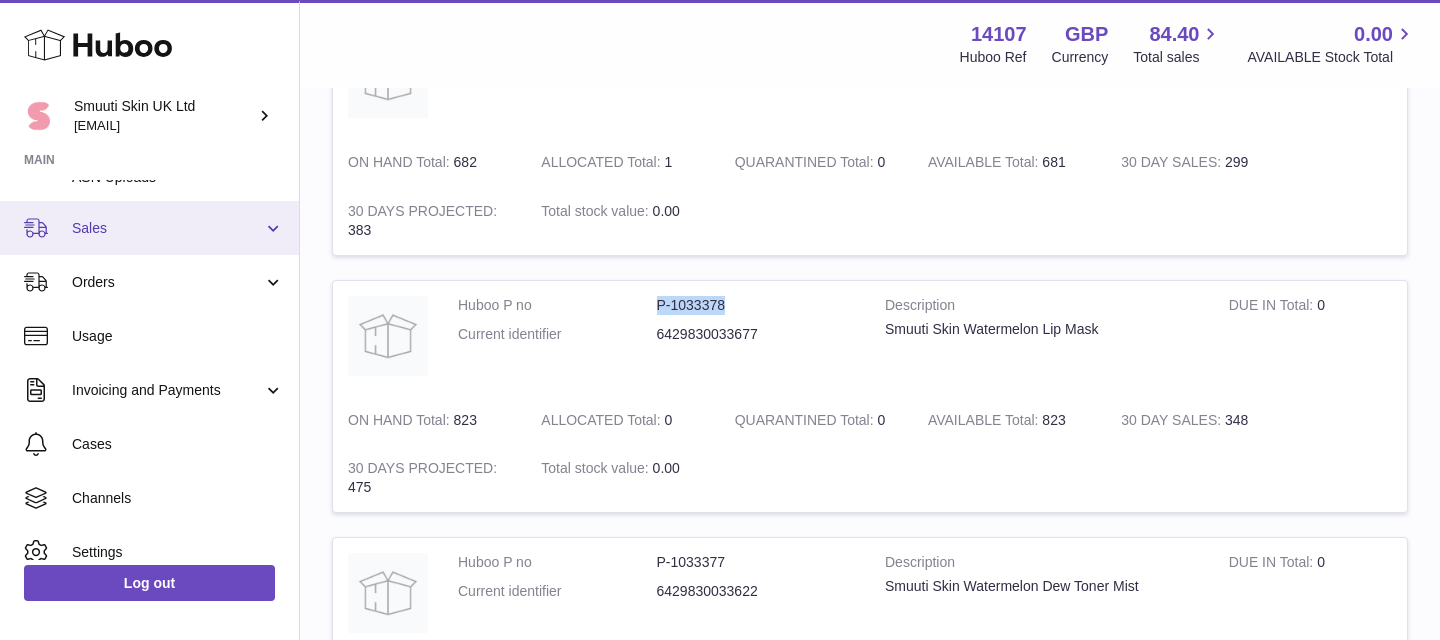click on "Sales" at bounding box center (149, 228) 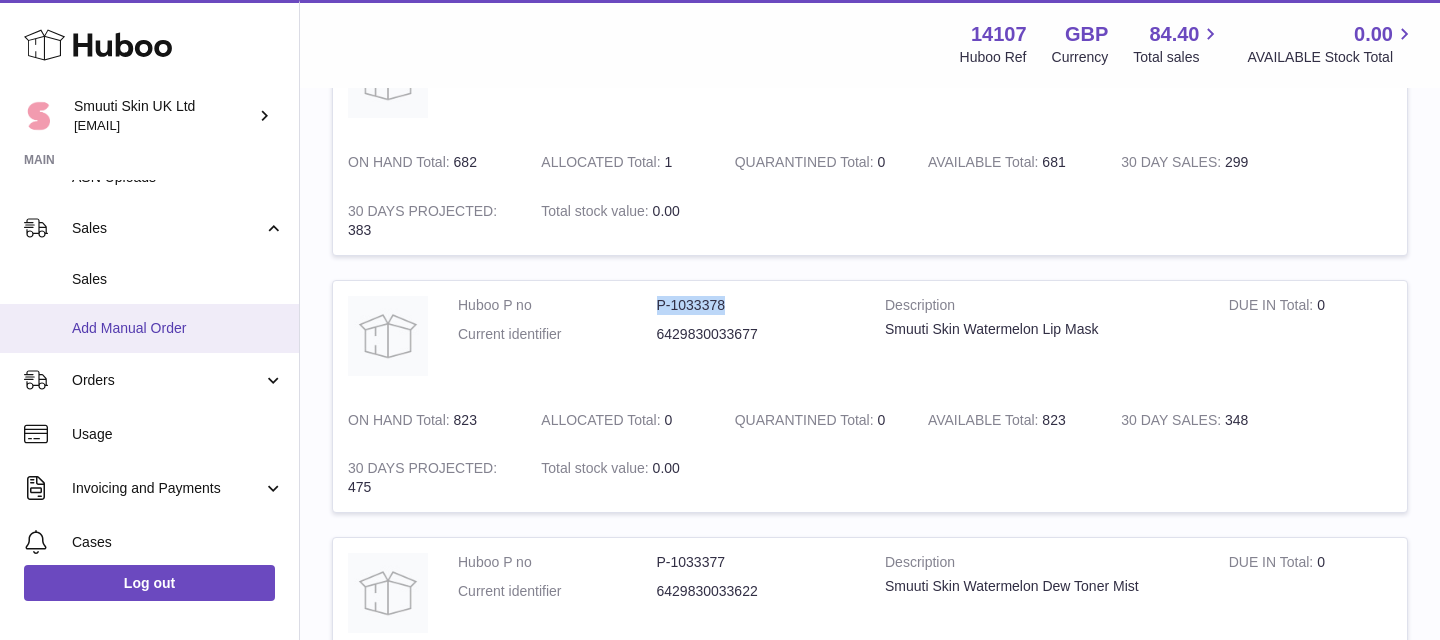 click on "Add Manual Order" at bounding box center [149, 328] 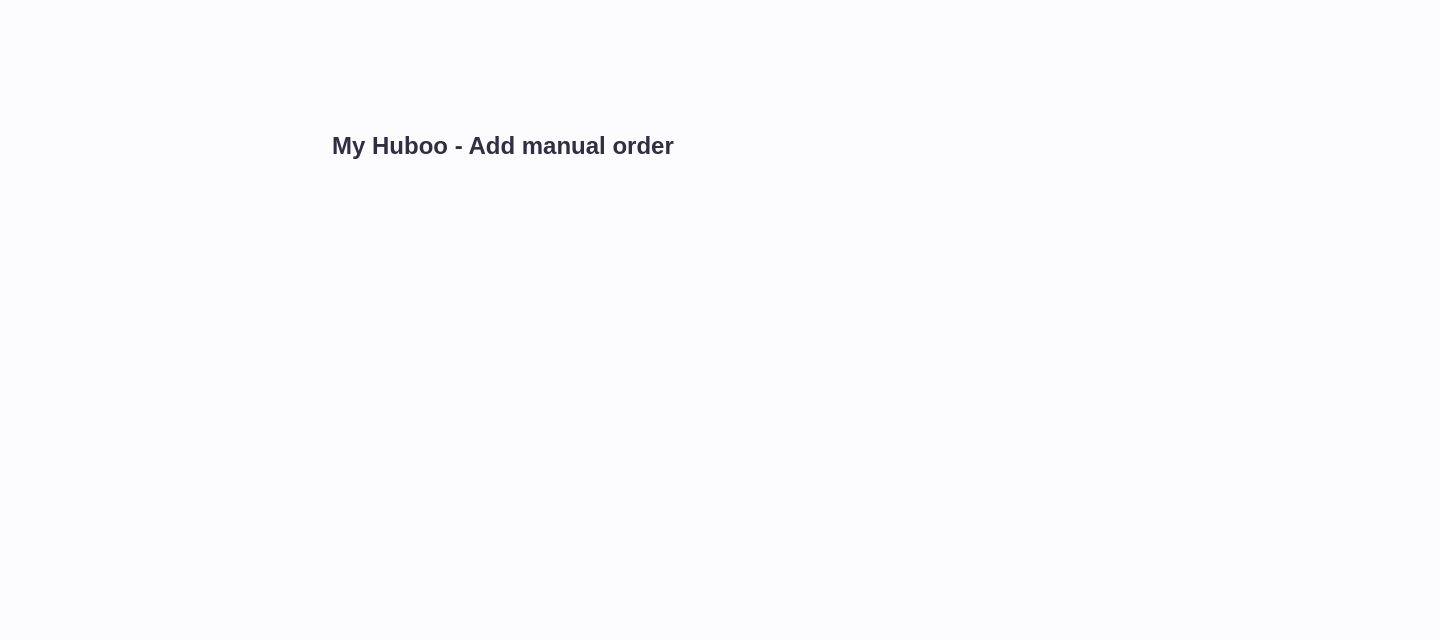scroll, scrollTop: 0, scrollLeft: 0, axis: both 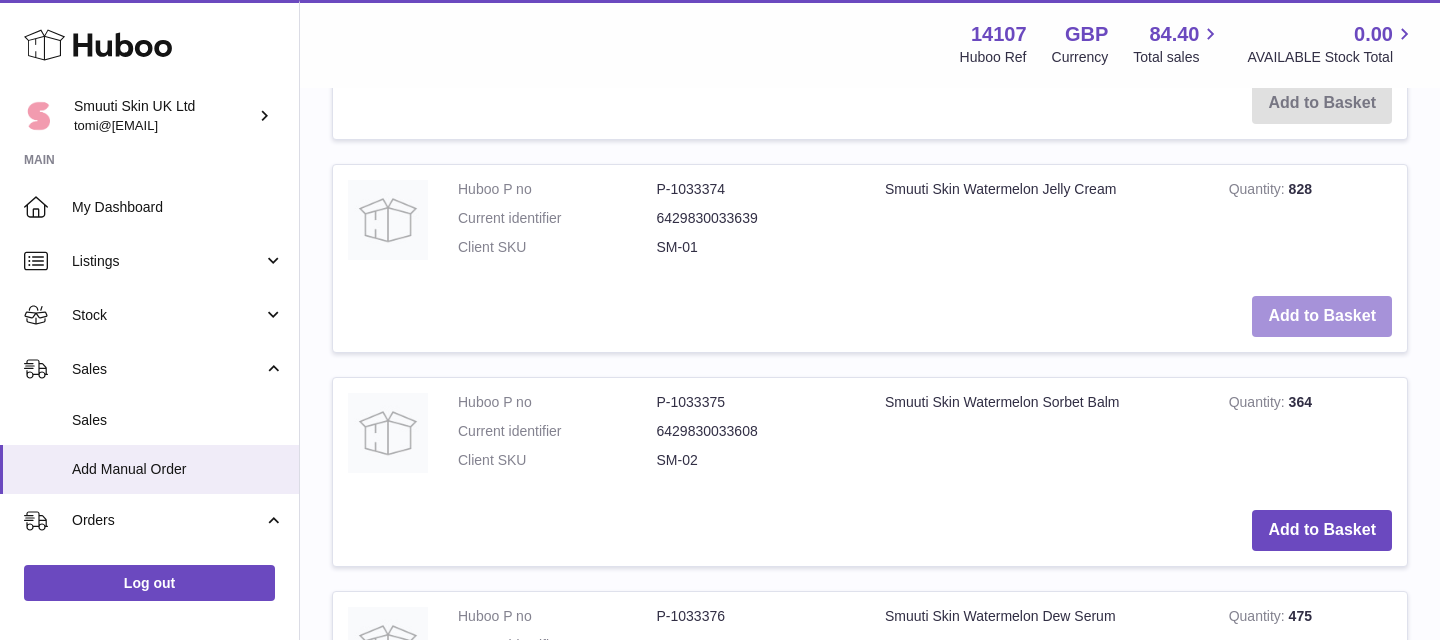 click on "Add to Basket" at bounding box center (1322, 316) 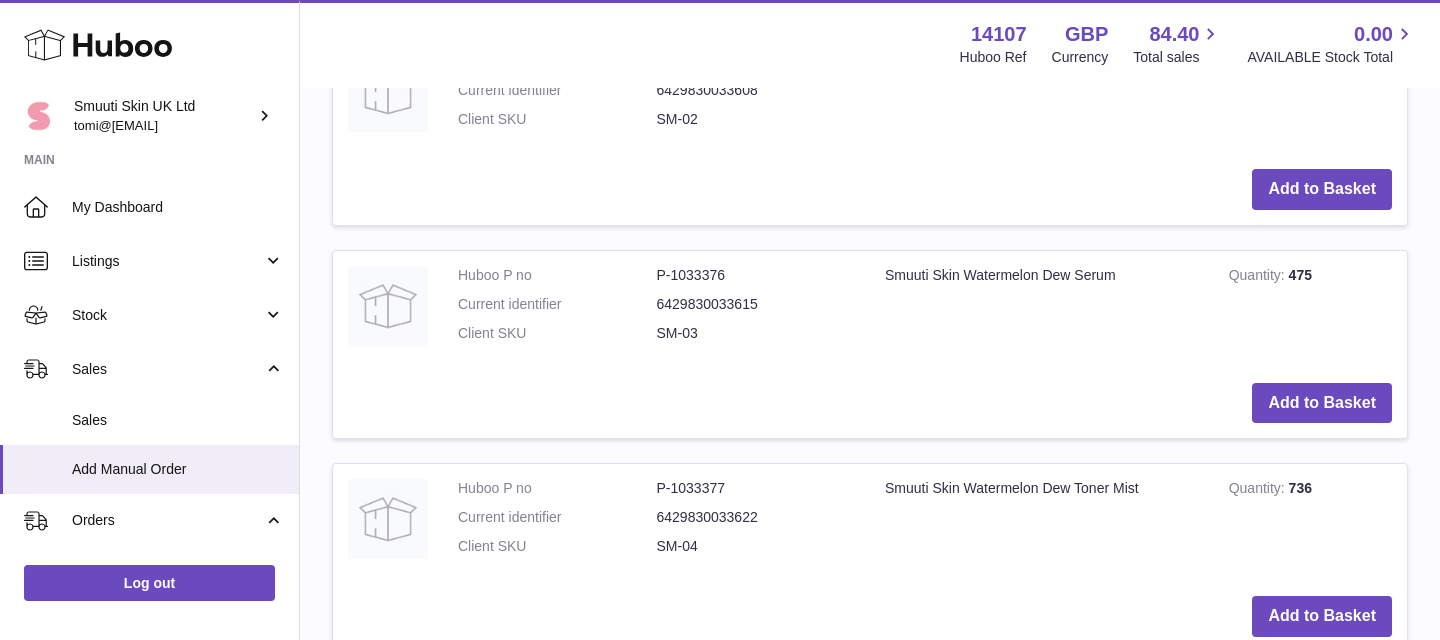 scroll, scrollTop: 1242, scrollLeft: 0, axis: vertical 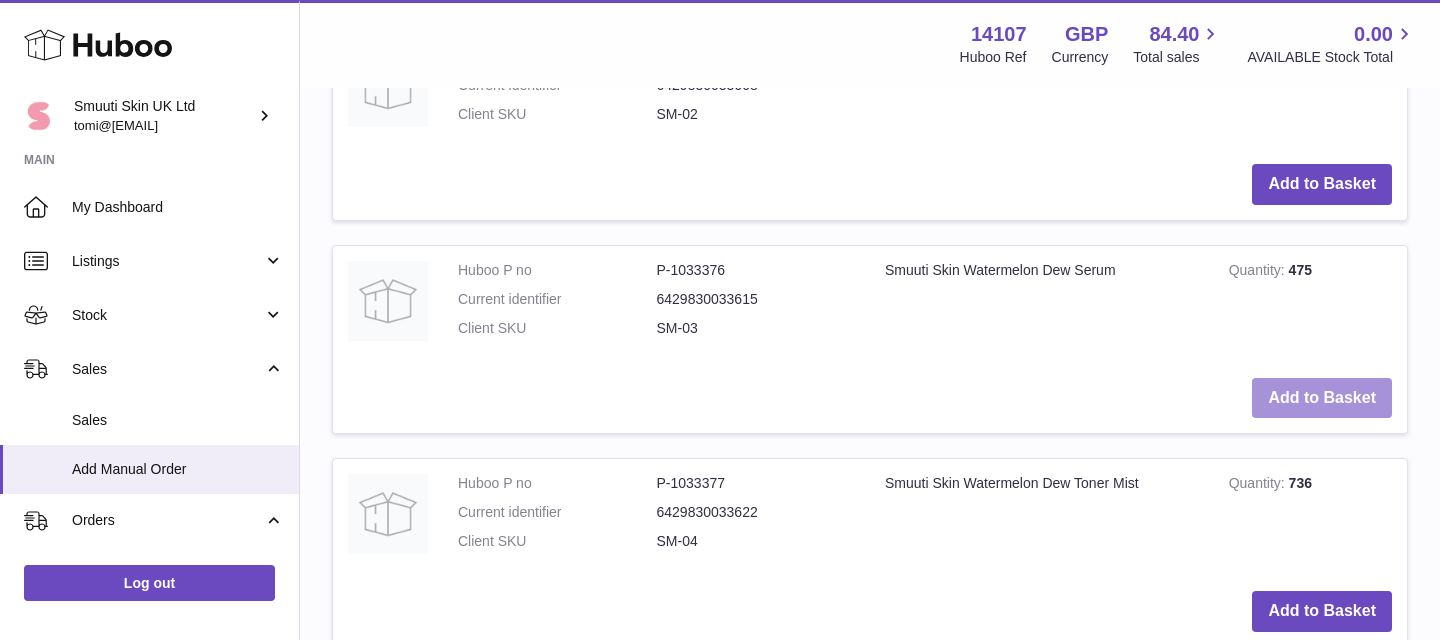 click on "Add to Basket" at bounding box center (1322, 398) 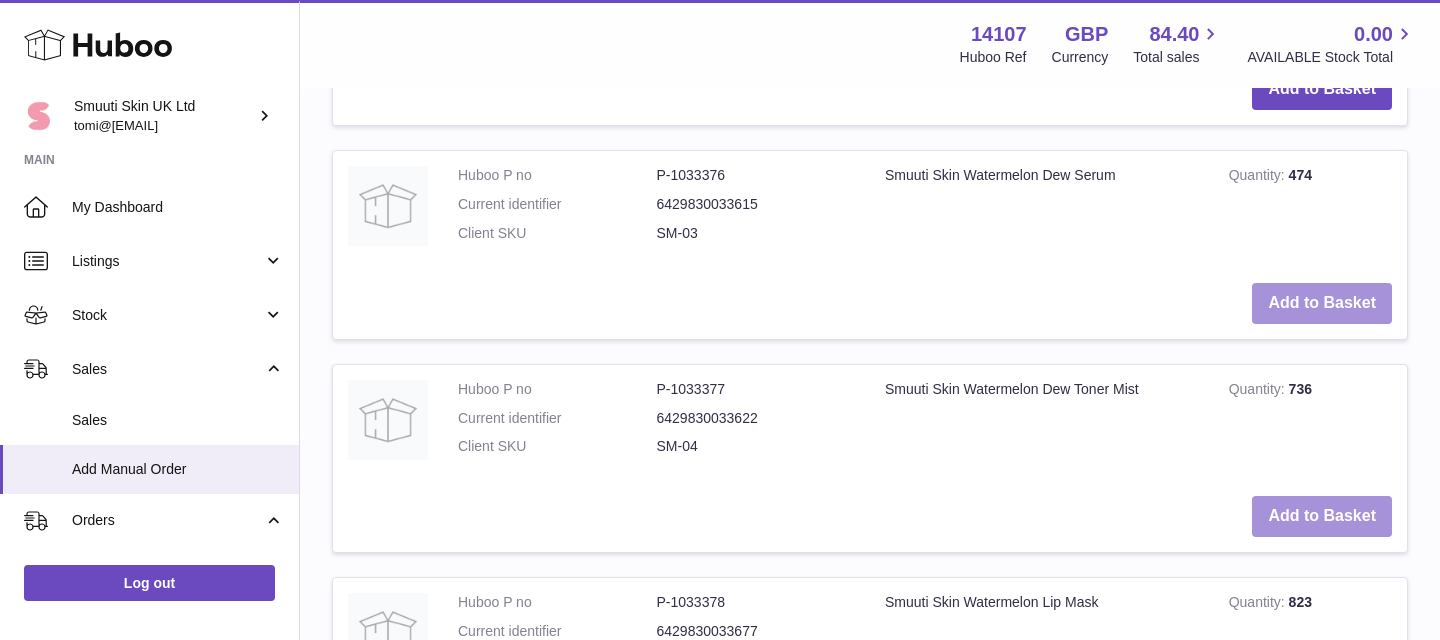 scroll, scrollTop: 1586, scrollLeft: 0, axis: vertical 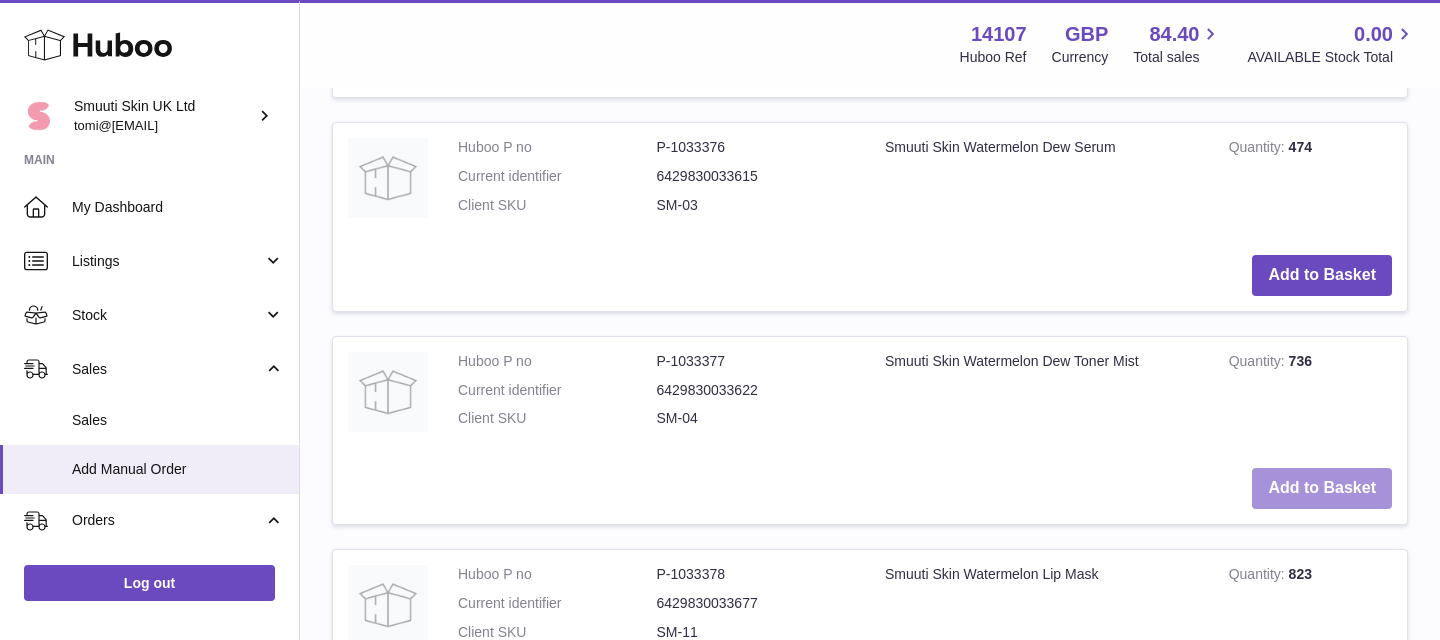 click on "Add to Basket" at bounding box center (1322, 488) 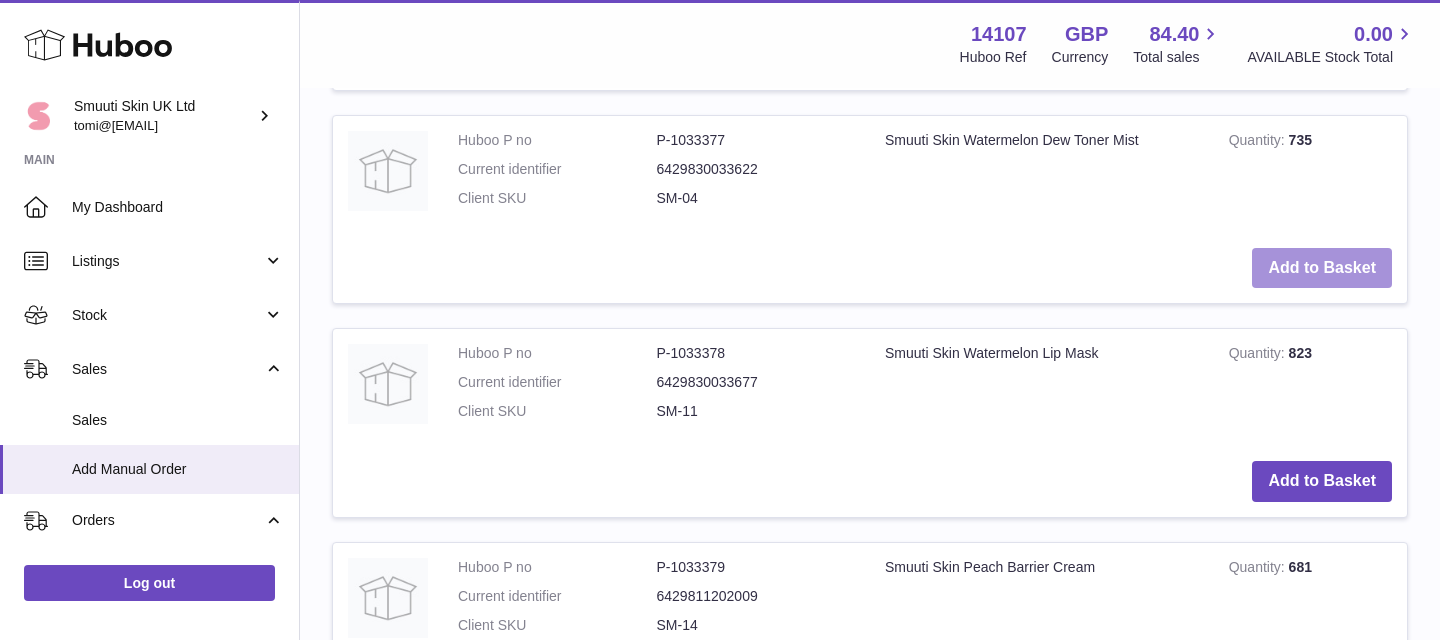 scroll, scrollTop: 2052, scrollLeft: 0, axis: vertical 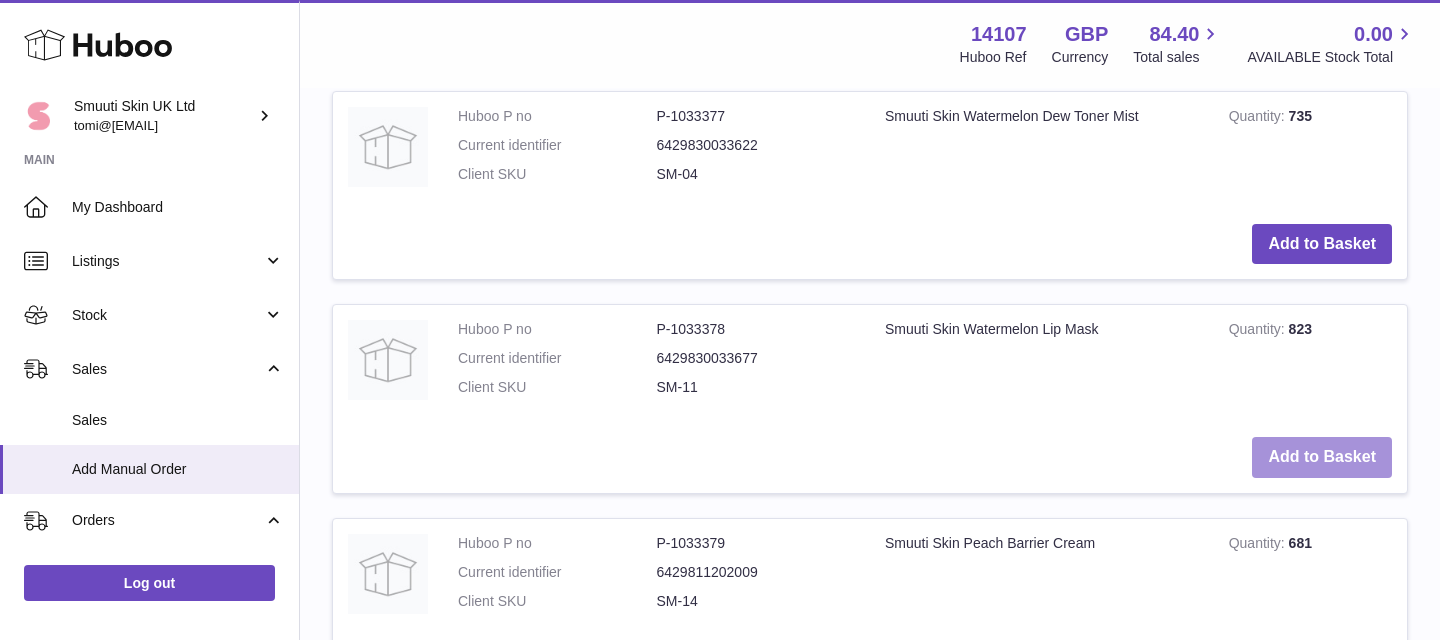 click on "Add to Basket" at bounding box center (1322, 457) 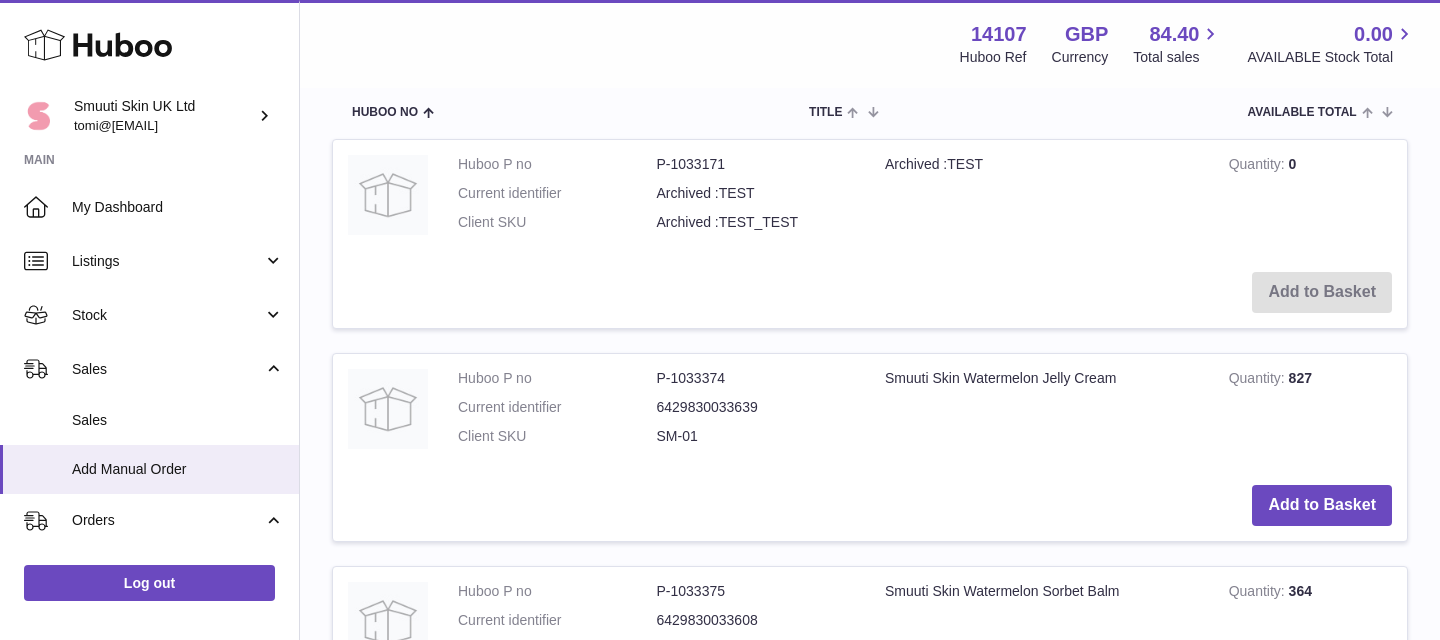 scroll, scrollTop: 836, scrollLeft: 0, axis: vertical 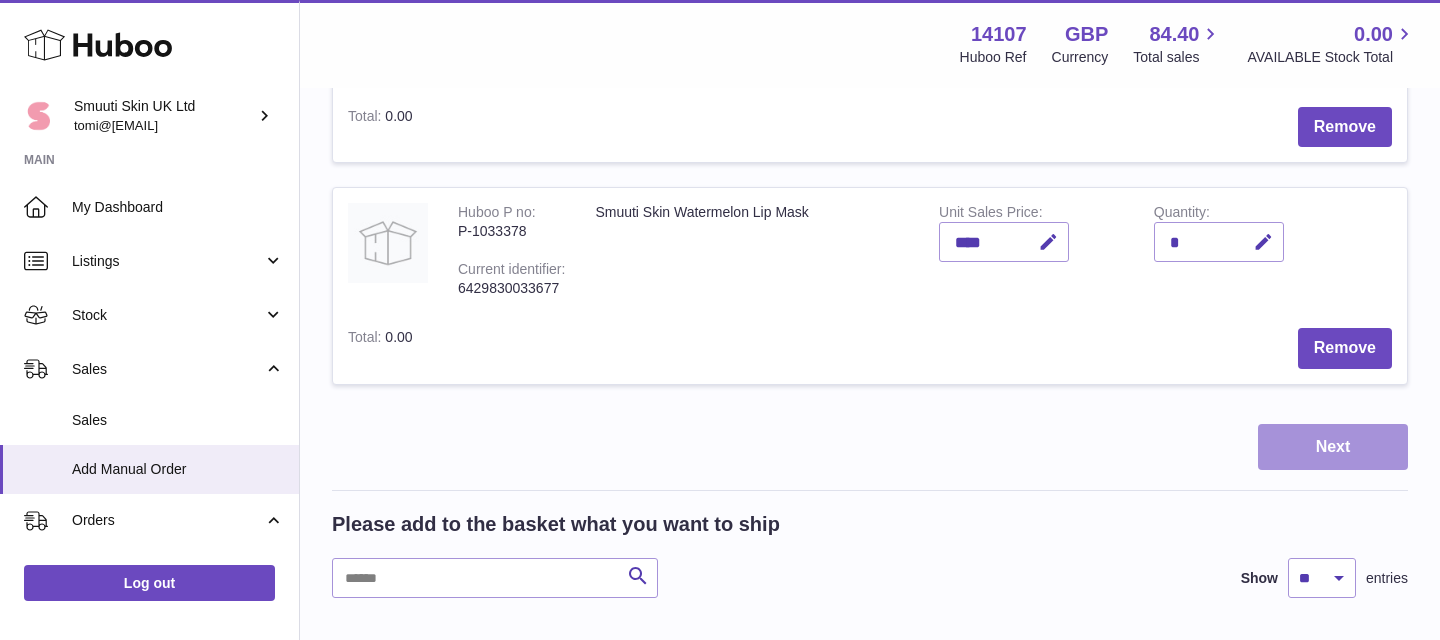 click on "Next" at bounding box center (1333, 447) 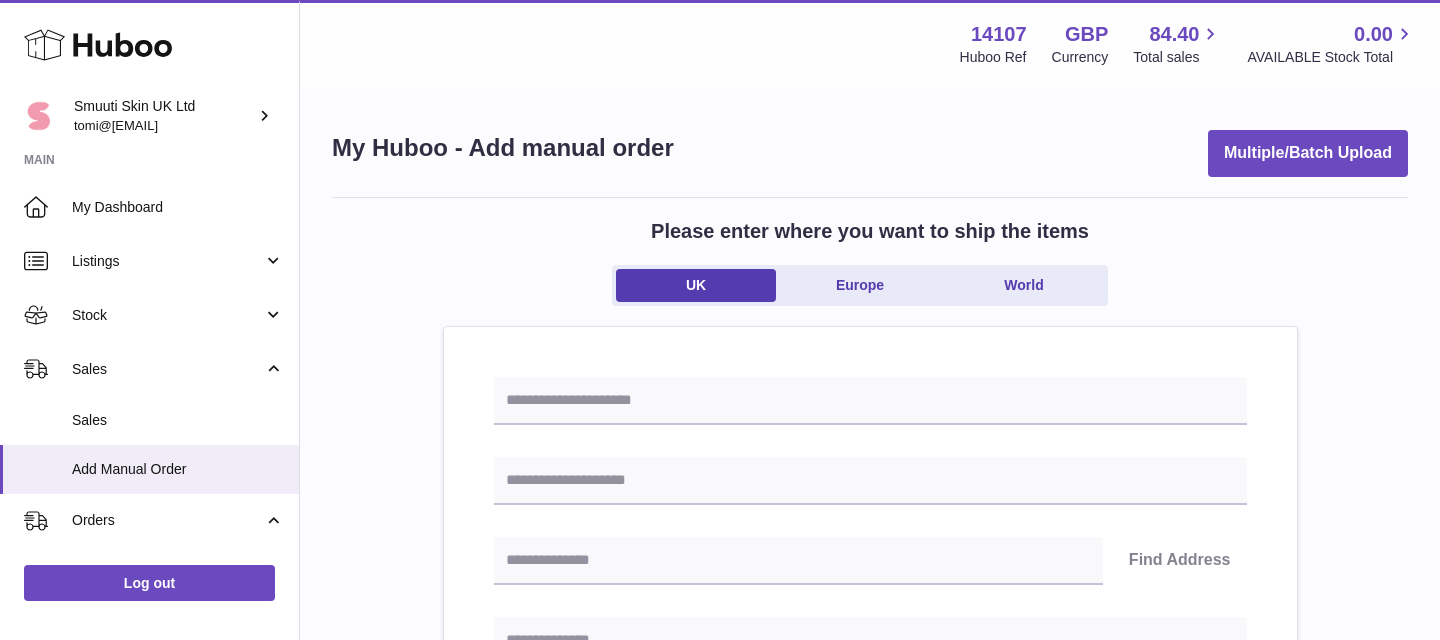 scroll, scrollTop: 13, scrollLeft: 0, axis: vertical 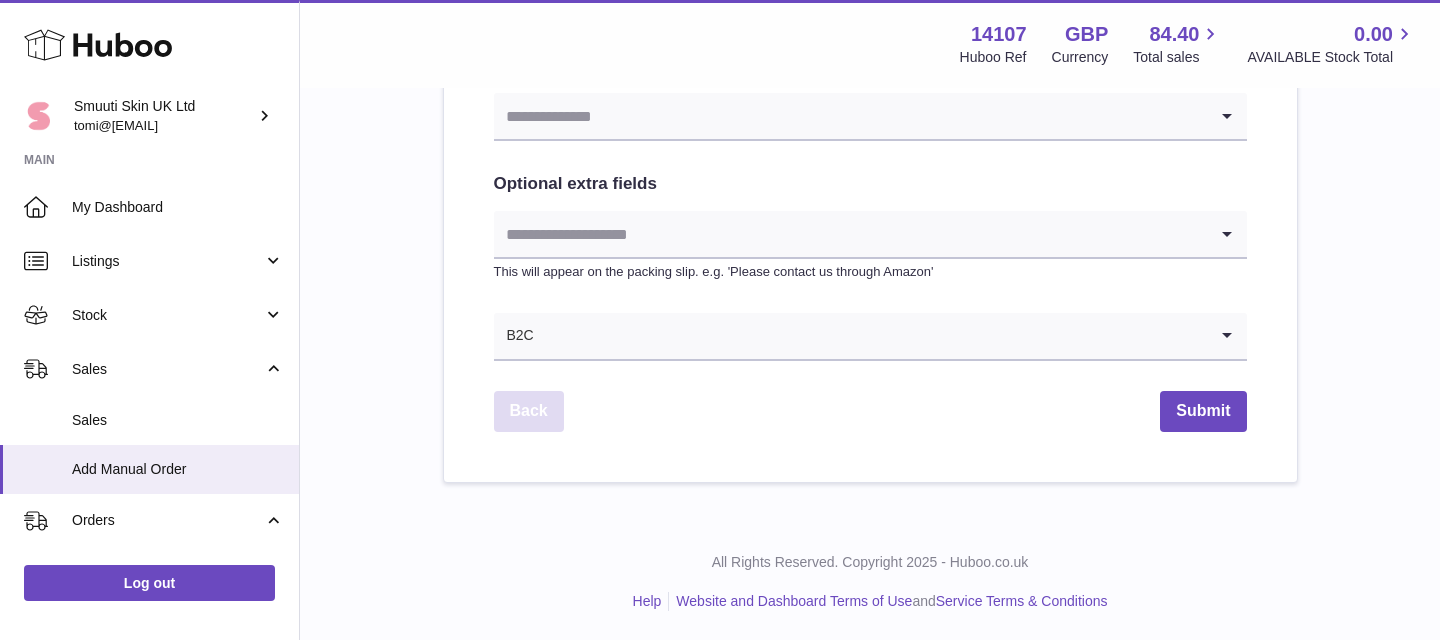 click on "Back" at bounding box center (529, 411) 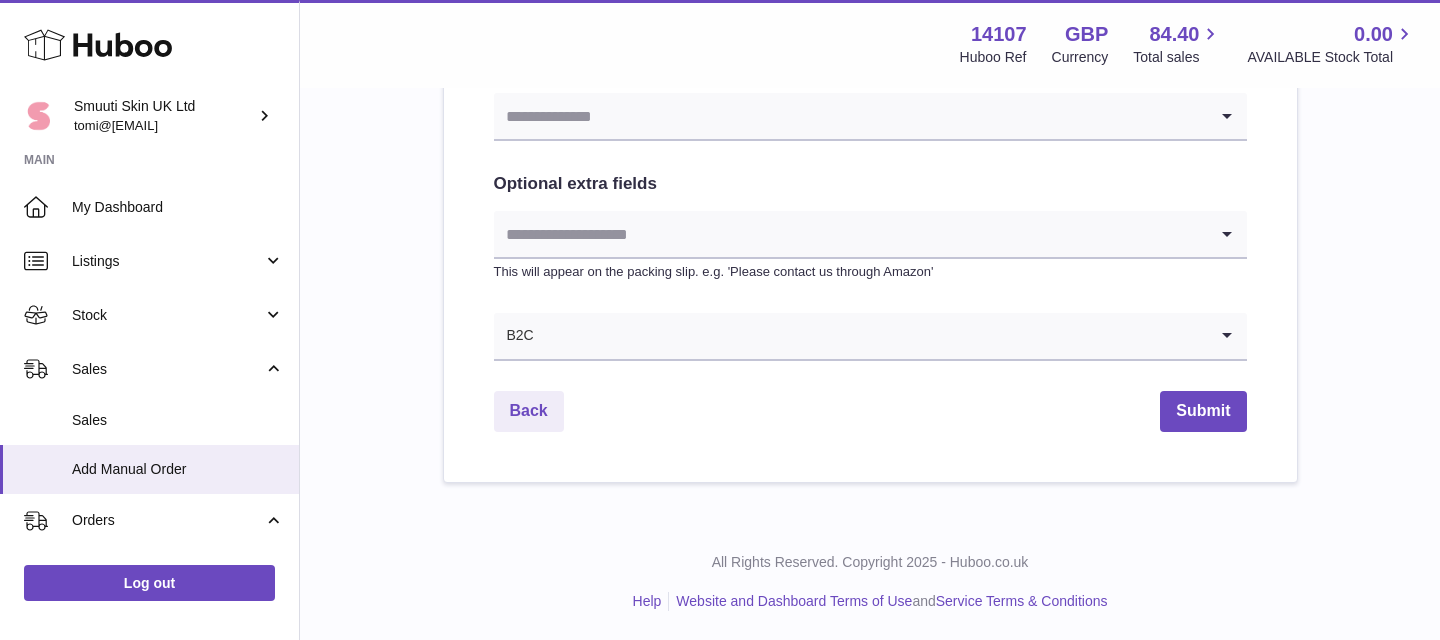 scroll, scrollTop: 3261, scrollLeft: 0, axis: vertical 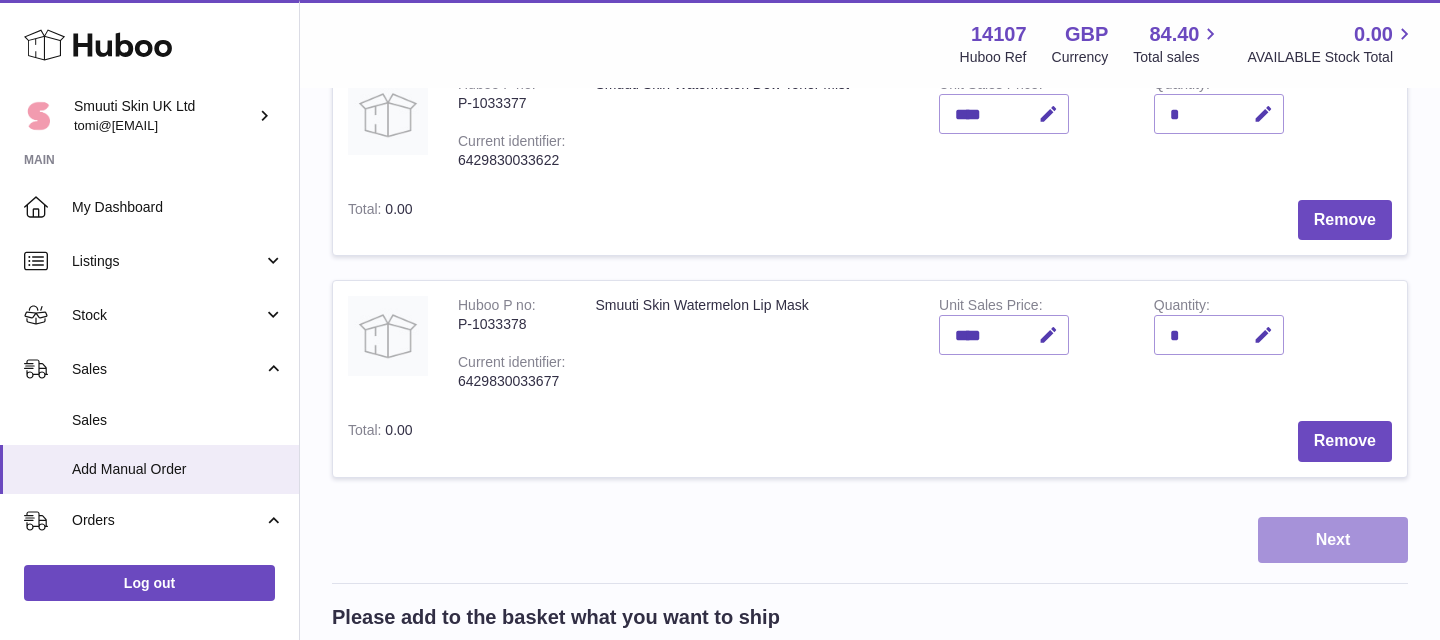 click on "Next" at bounding box center (1333, 540) 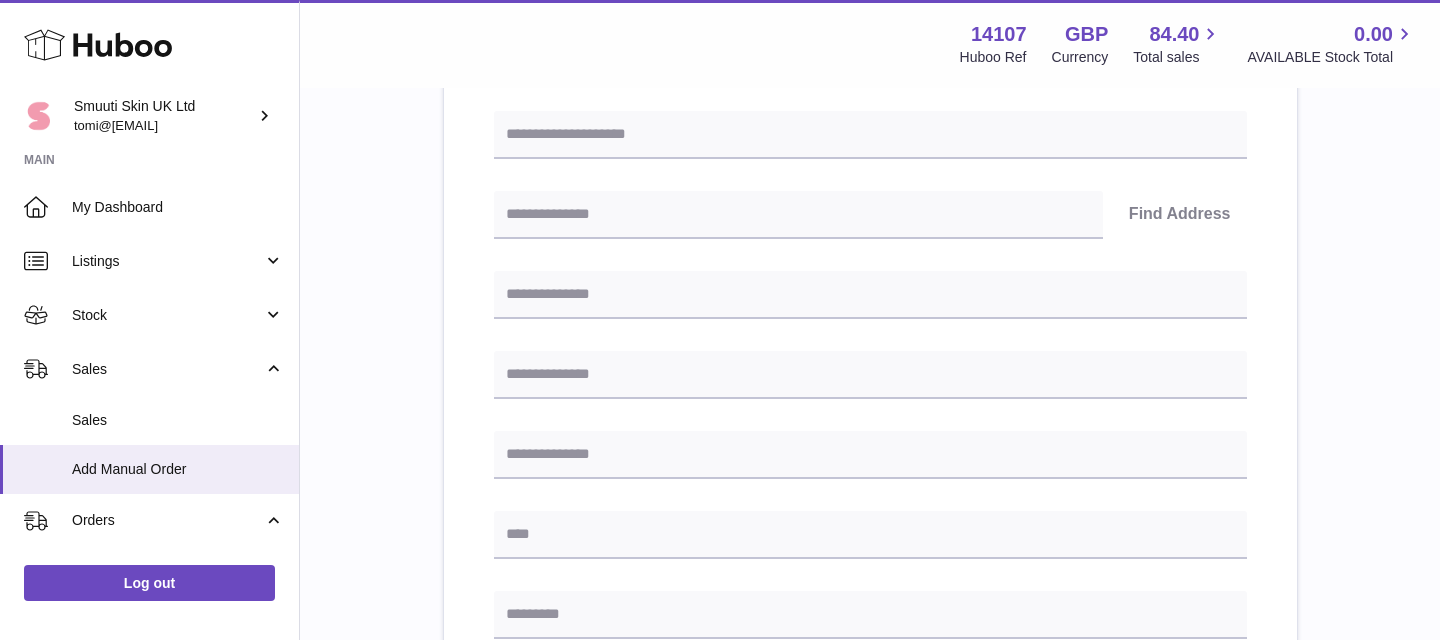 scroll, scrollTop: 0, scrollLeft: 0, axis: both 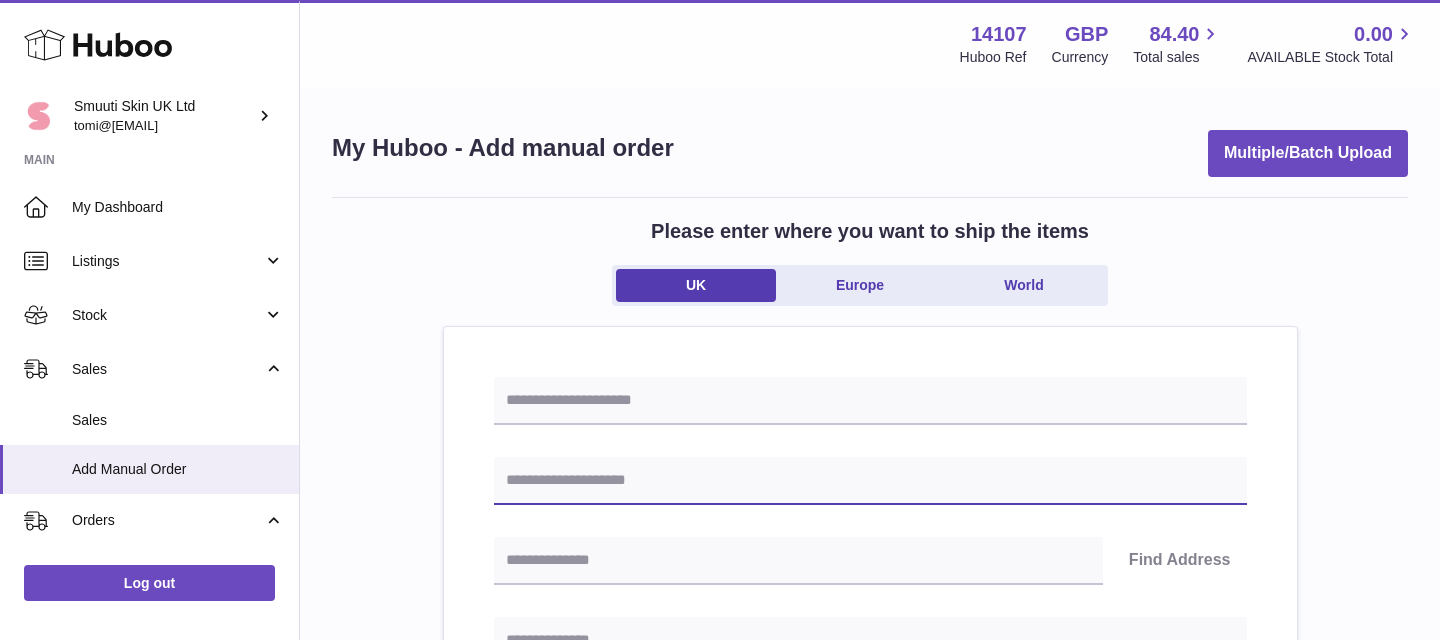 click at bounding box center (870, 481) 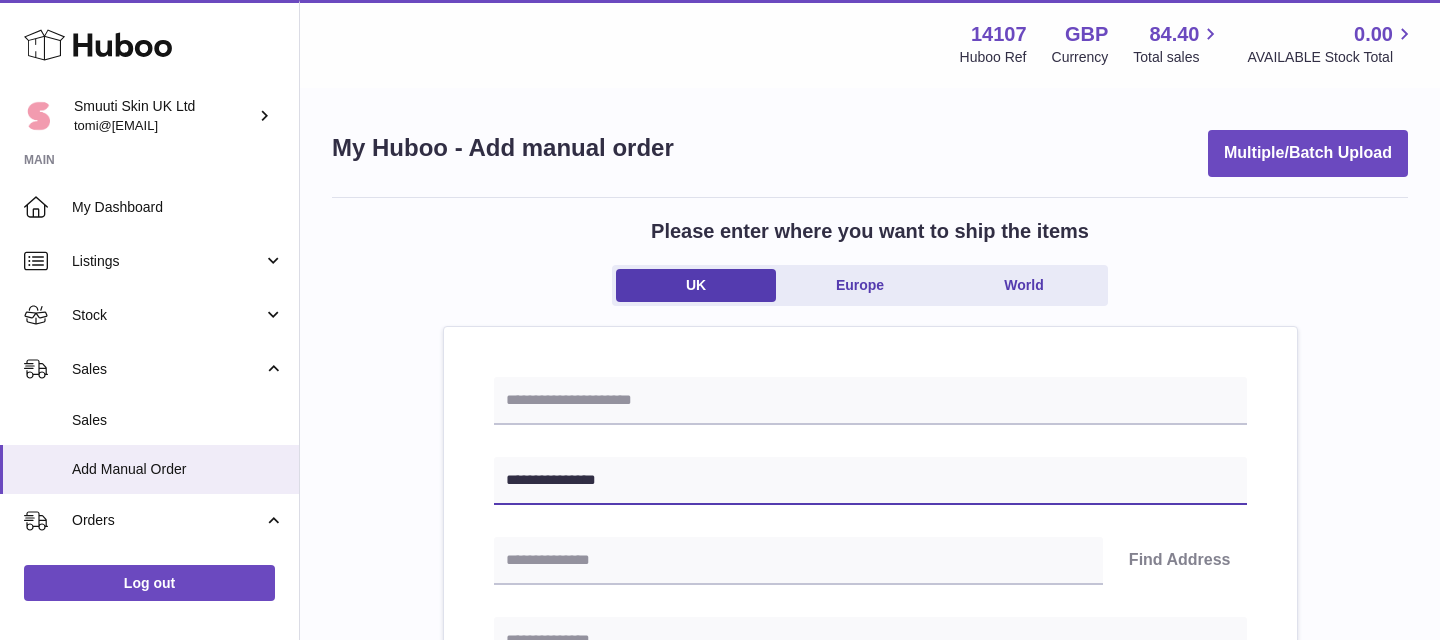 type on "**********" 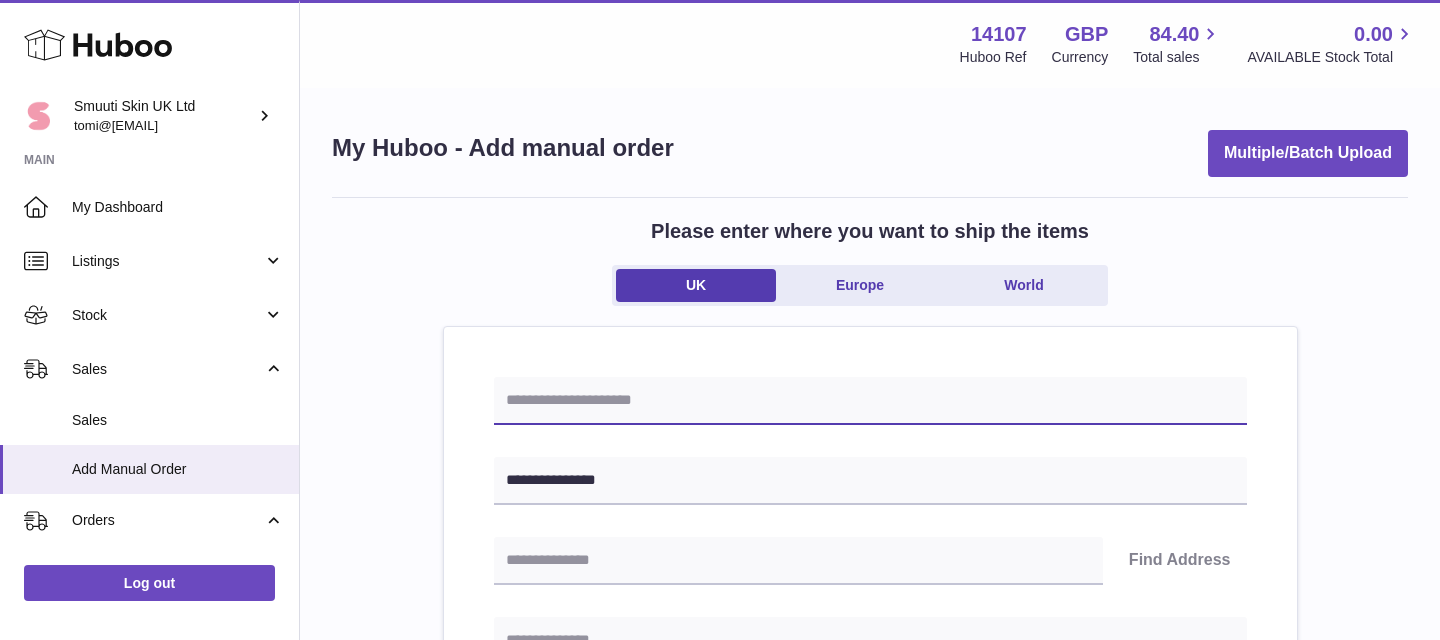 click at bounding box center (870, 401) 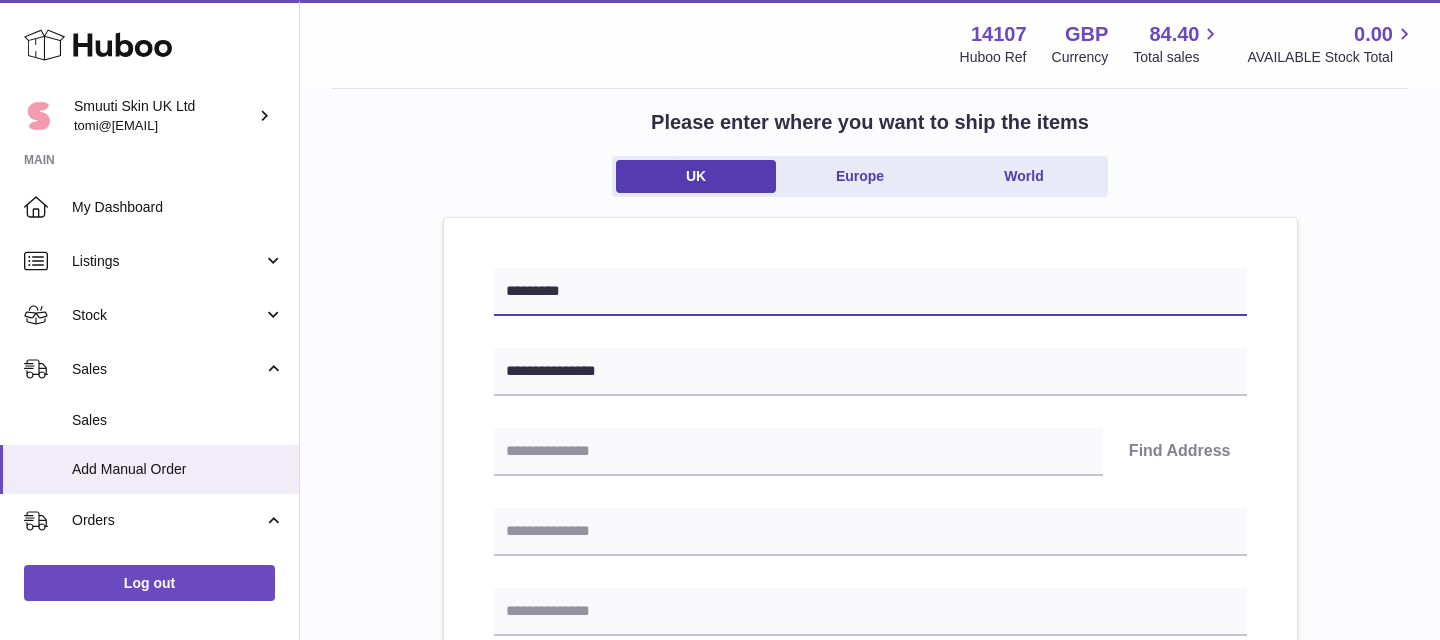 scroll, scrollTop: 116, scrollLeft: 0, axis: vertical 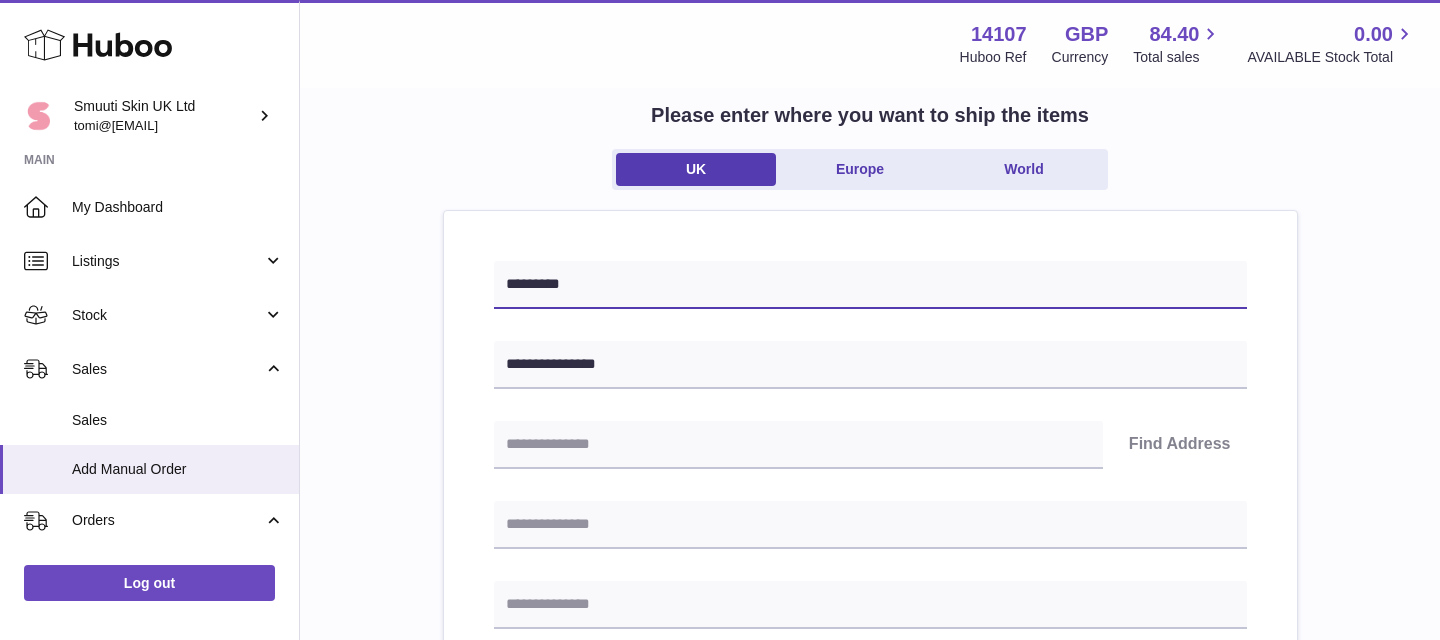 type on "*********" 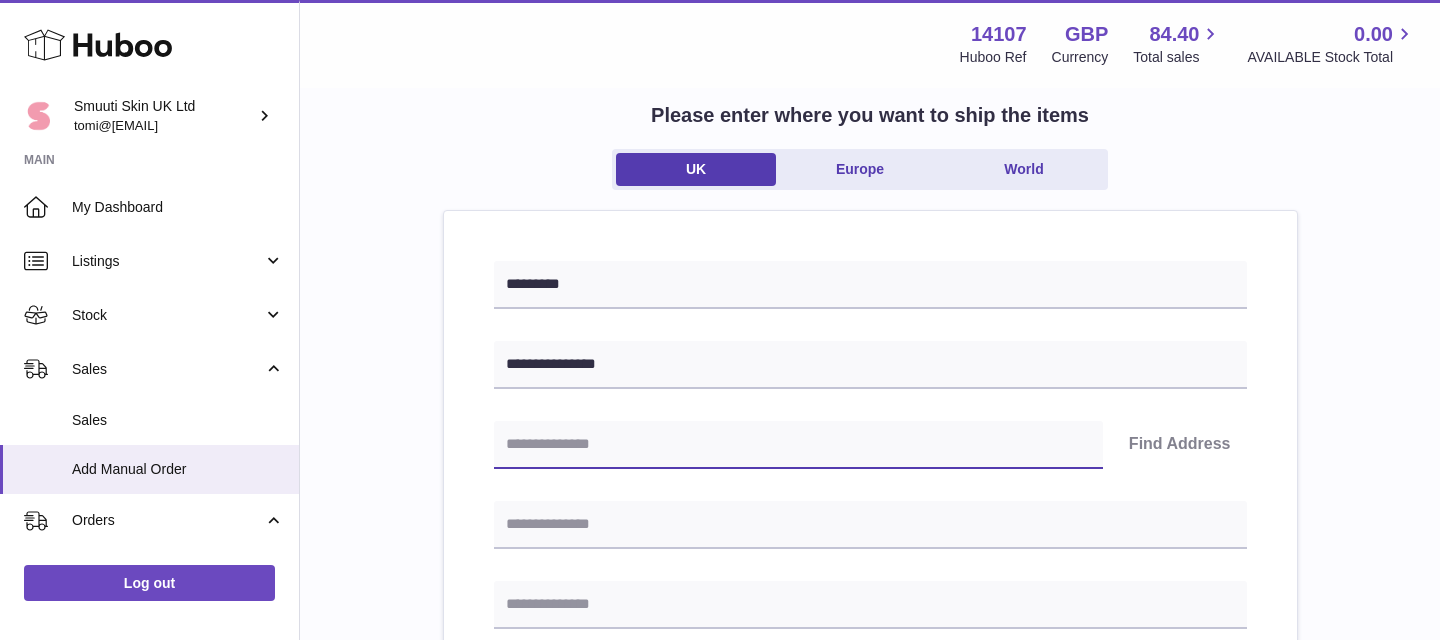 click at bounding box center [798, 445] 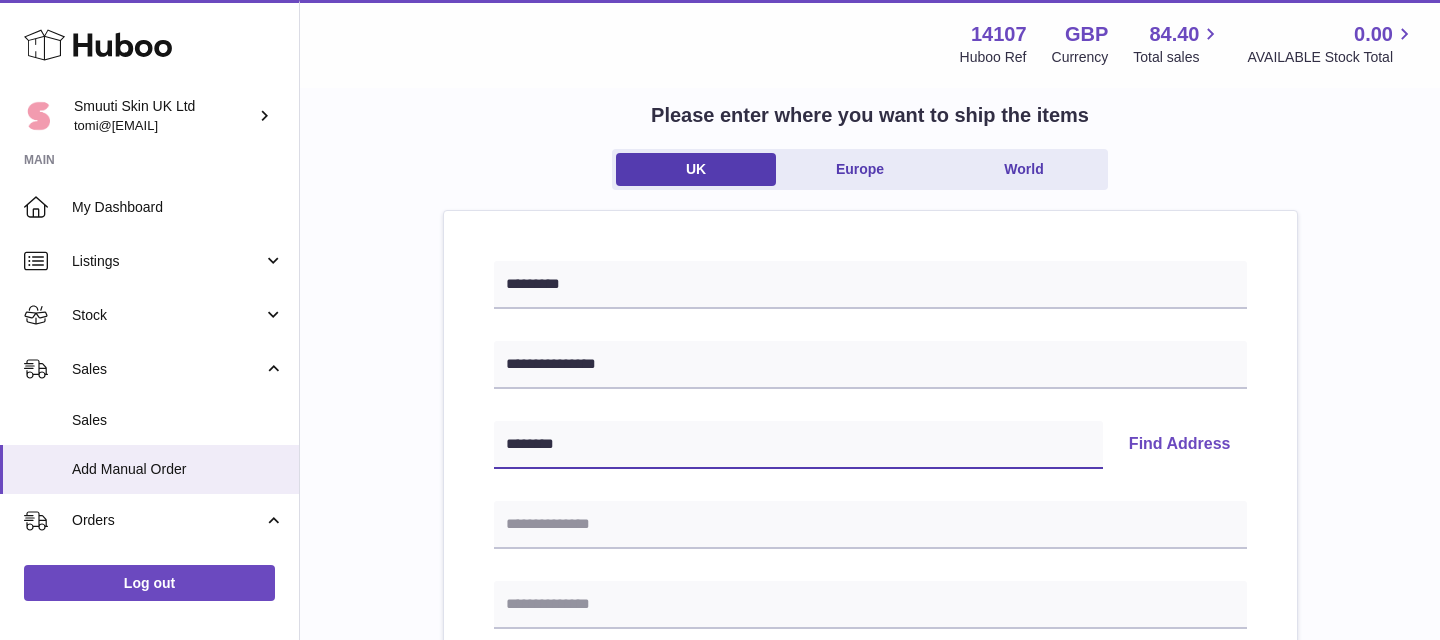 type on "********" 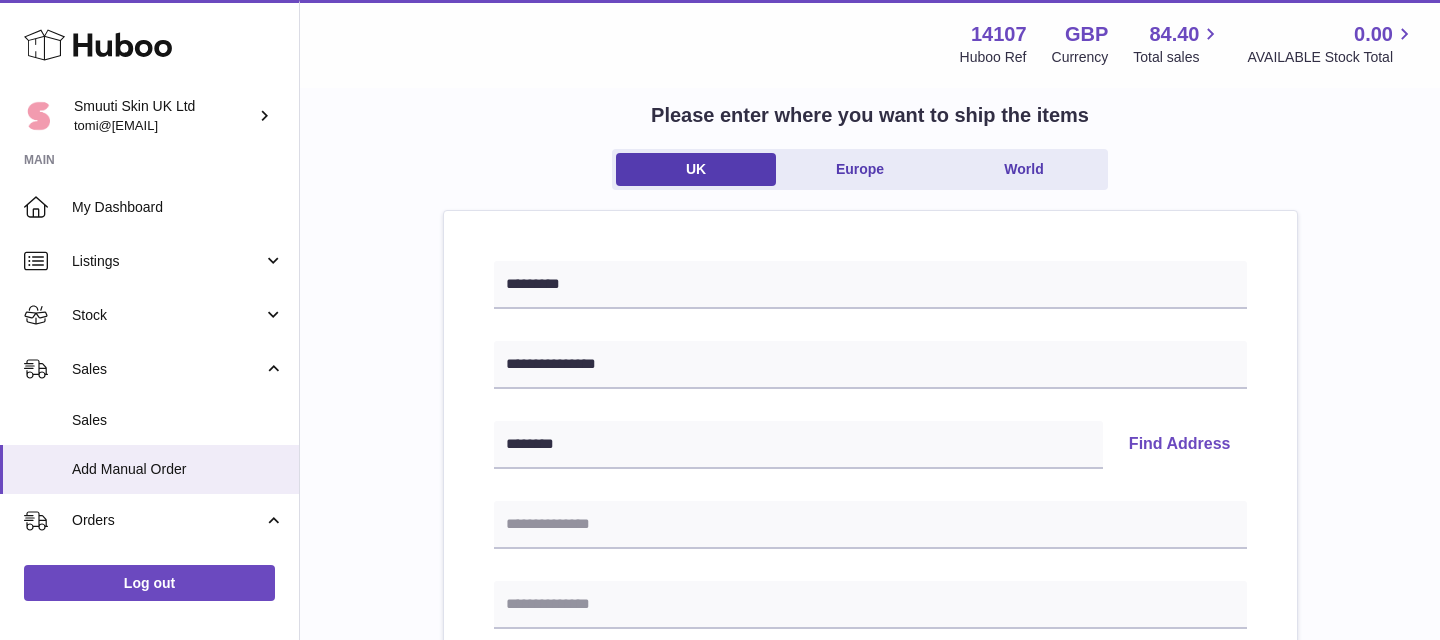 click on "Find Address" at bounding box center (1180, 445) 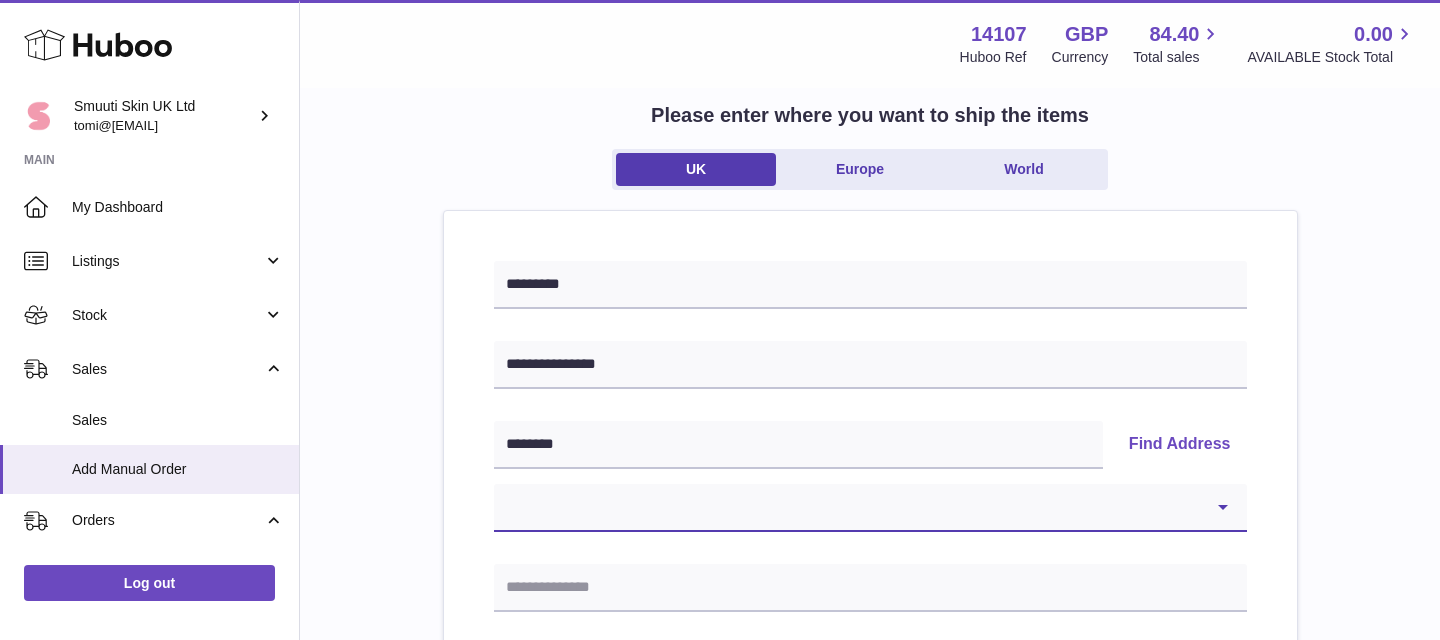 click on "**********" at bounding box center [870, 508] 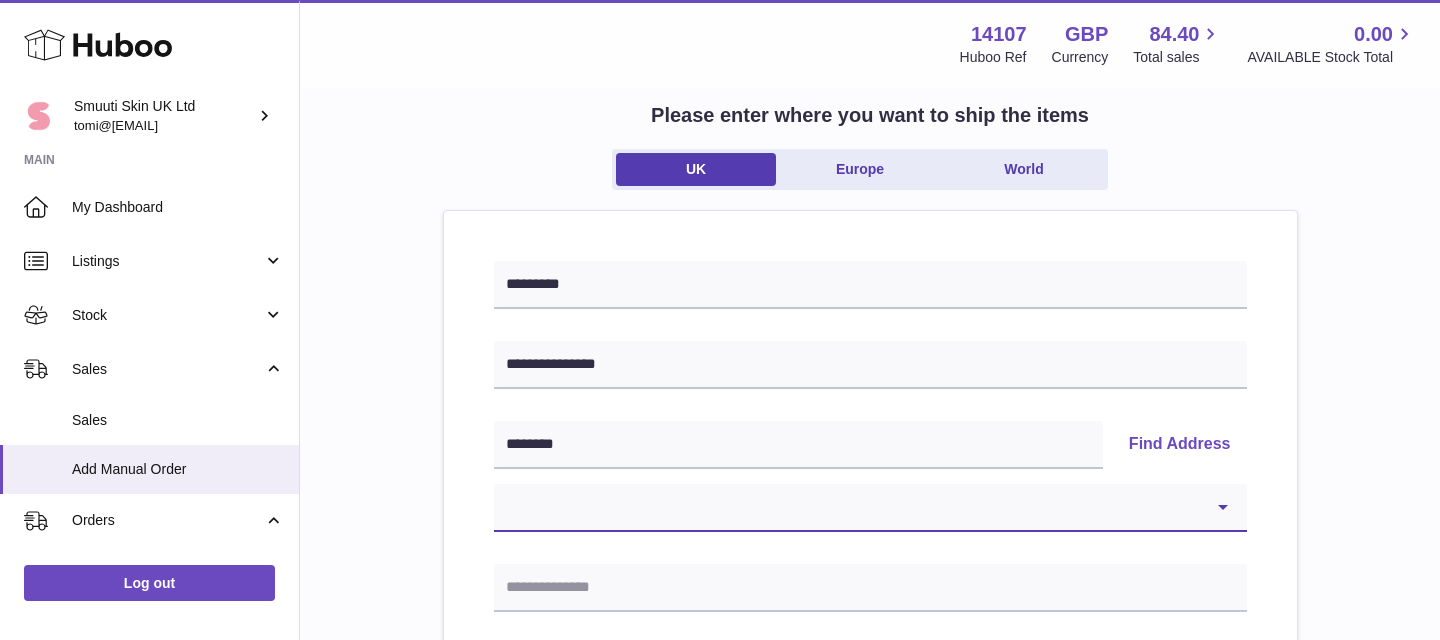 select on "**" 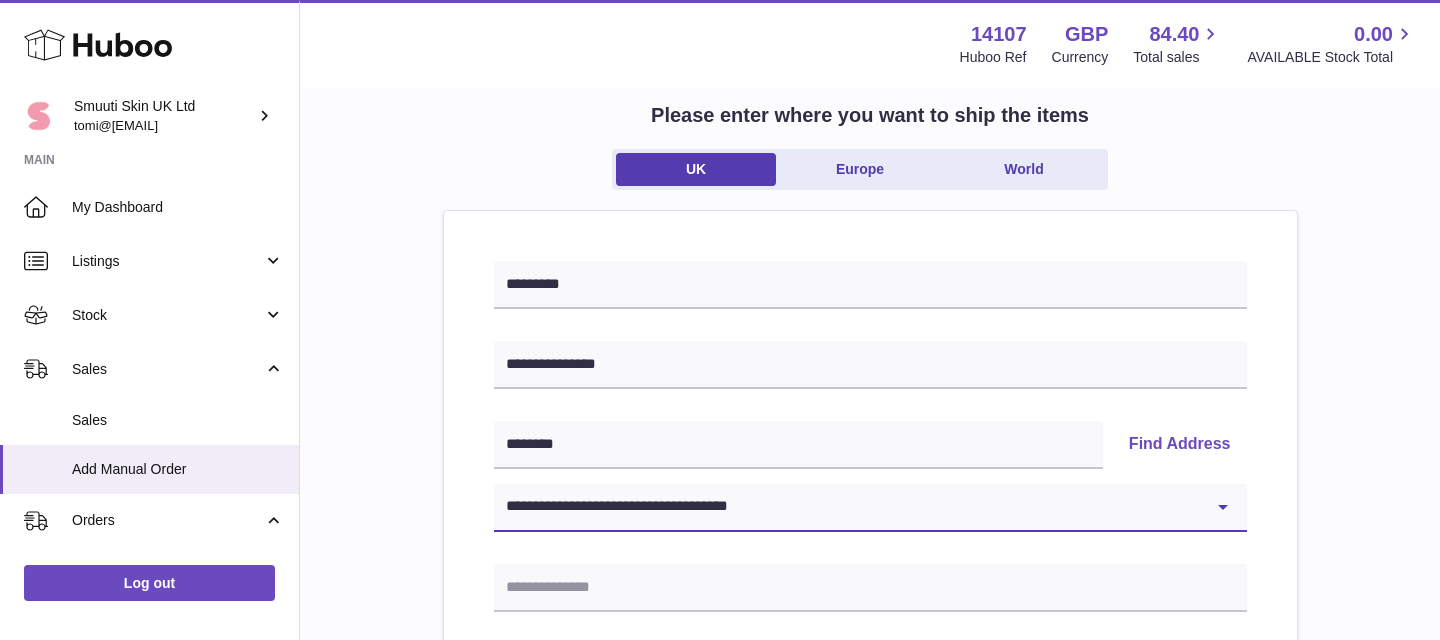 type on "**********" 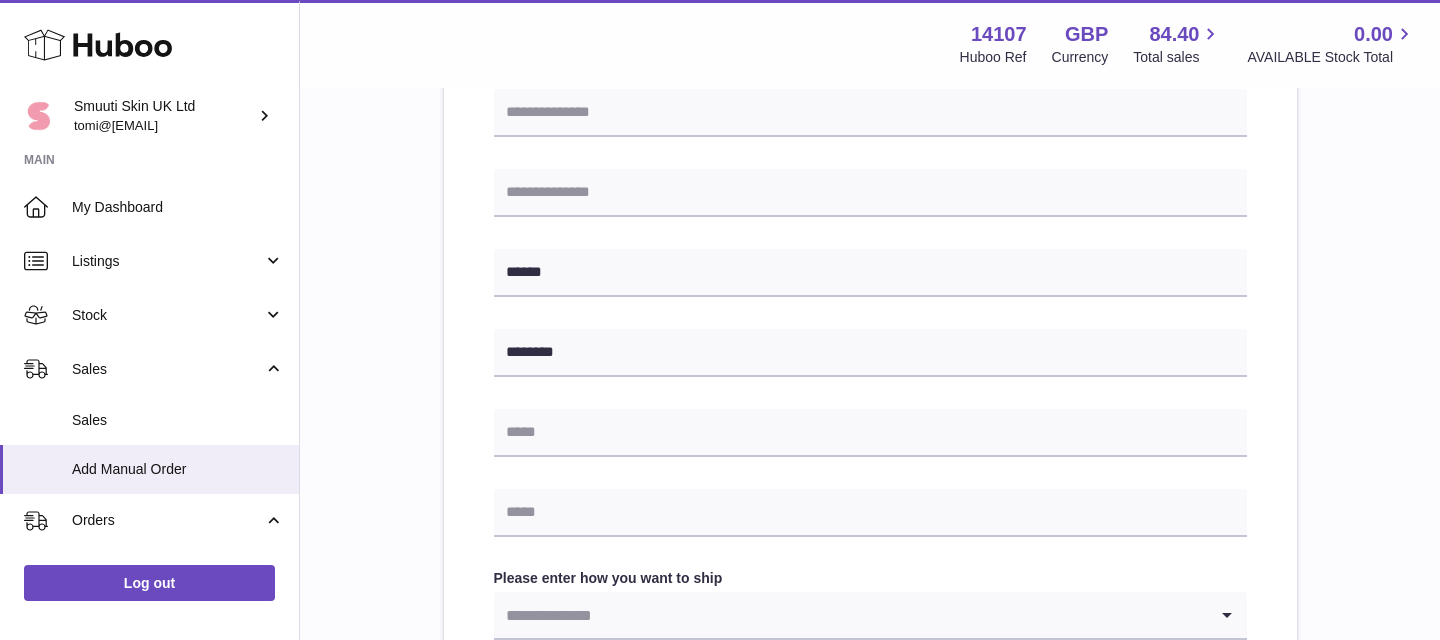 scroll, scrollTop: 734, scrollLeft: 0, axis: vertical 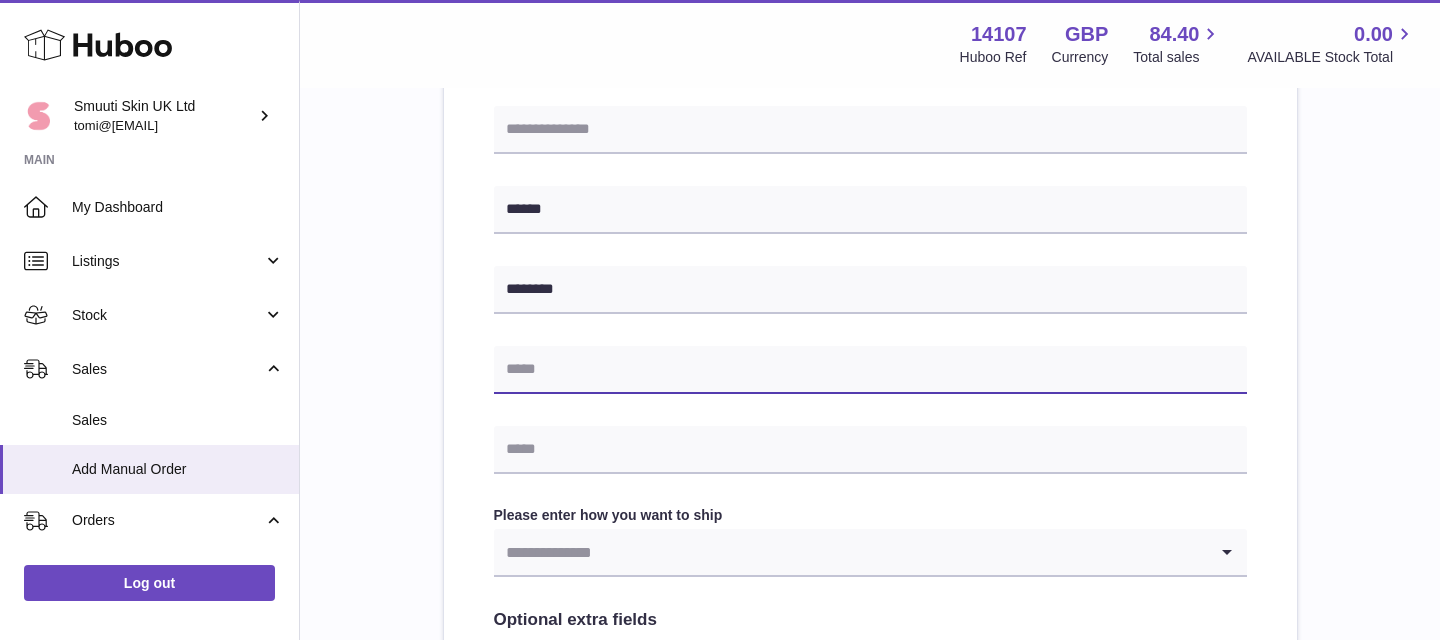 click at bounding box center (870, 370) 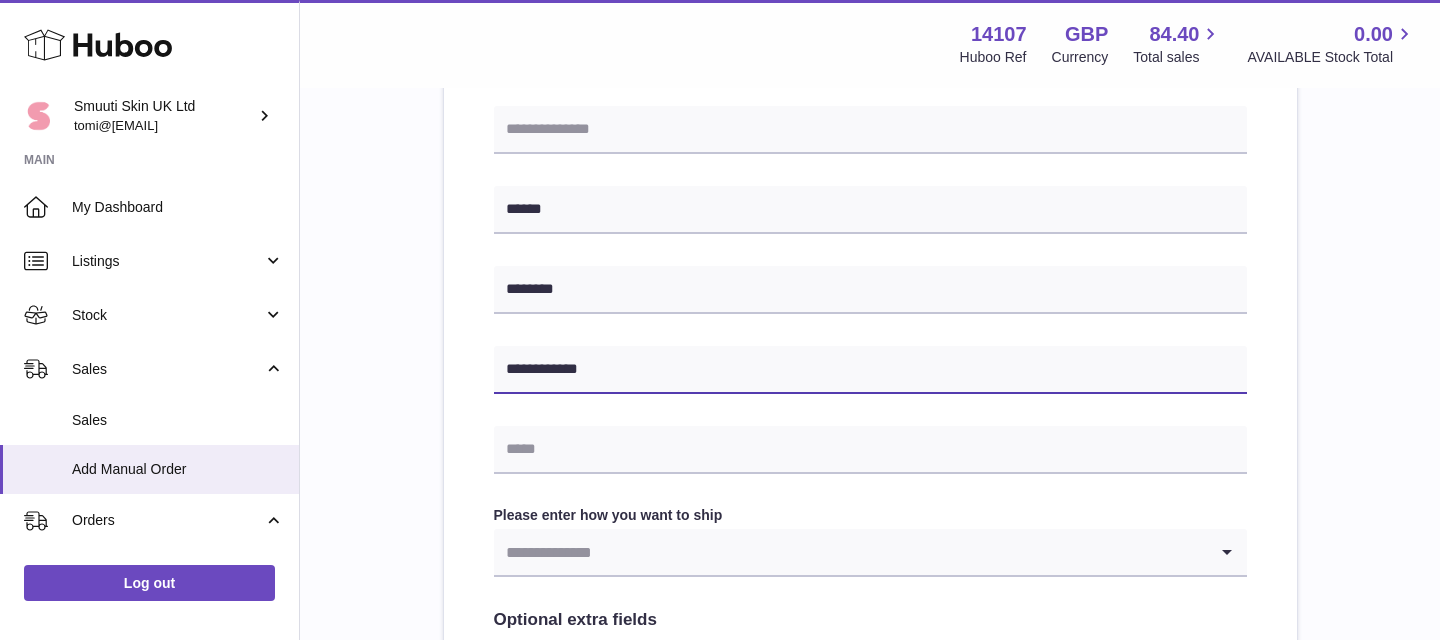 type on "**********" 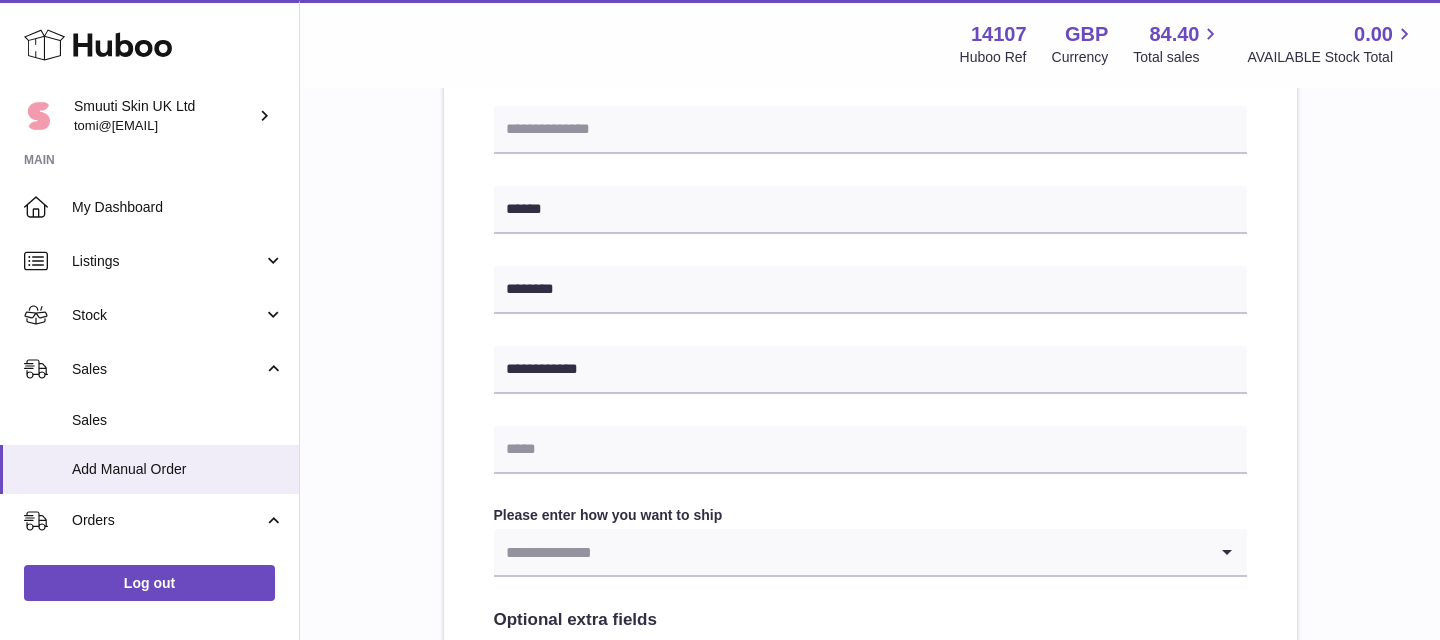 click on "**********" at bounding box center [870, 191] 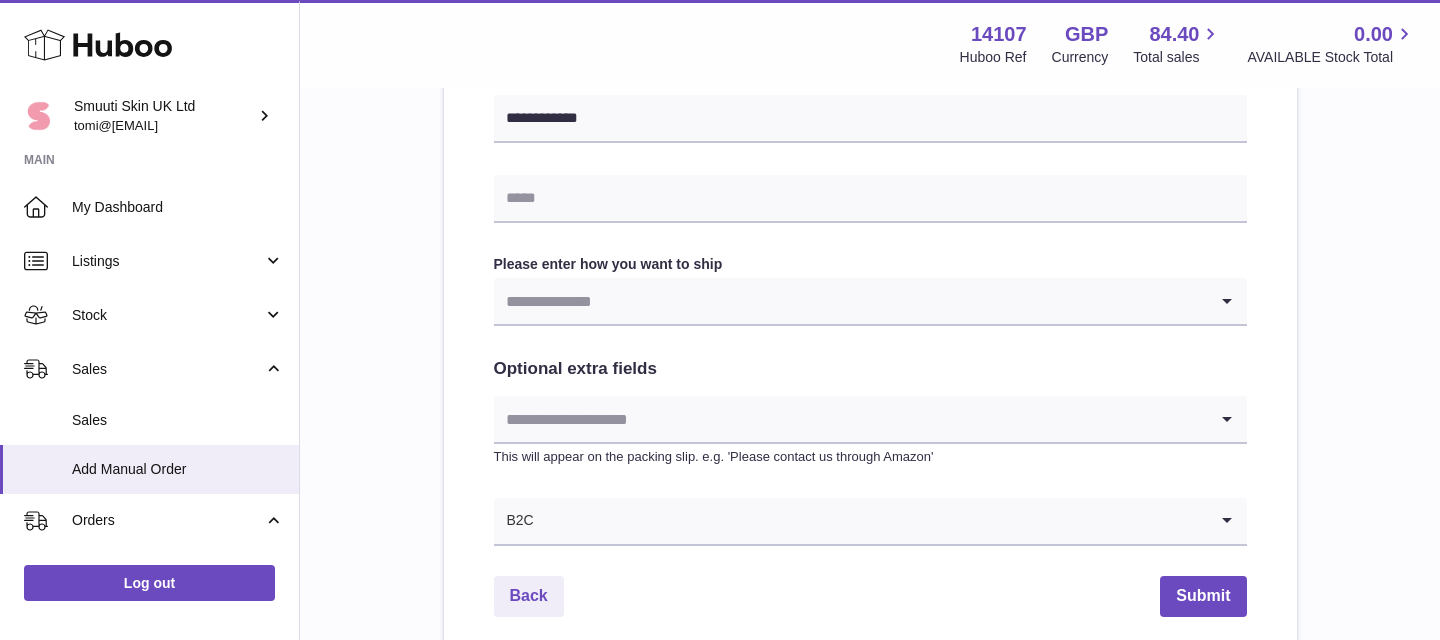 scroll, scrollTop: 986, scrollLeft: 0, axis: vertical 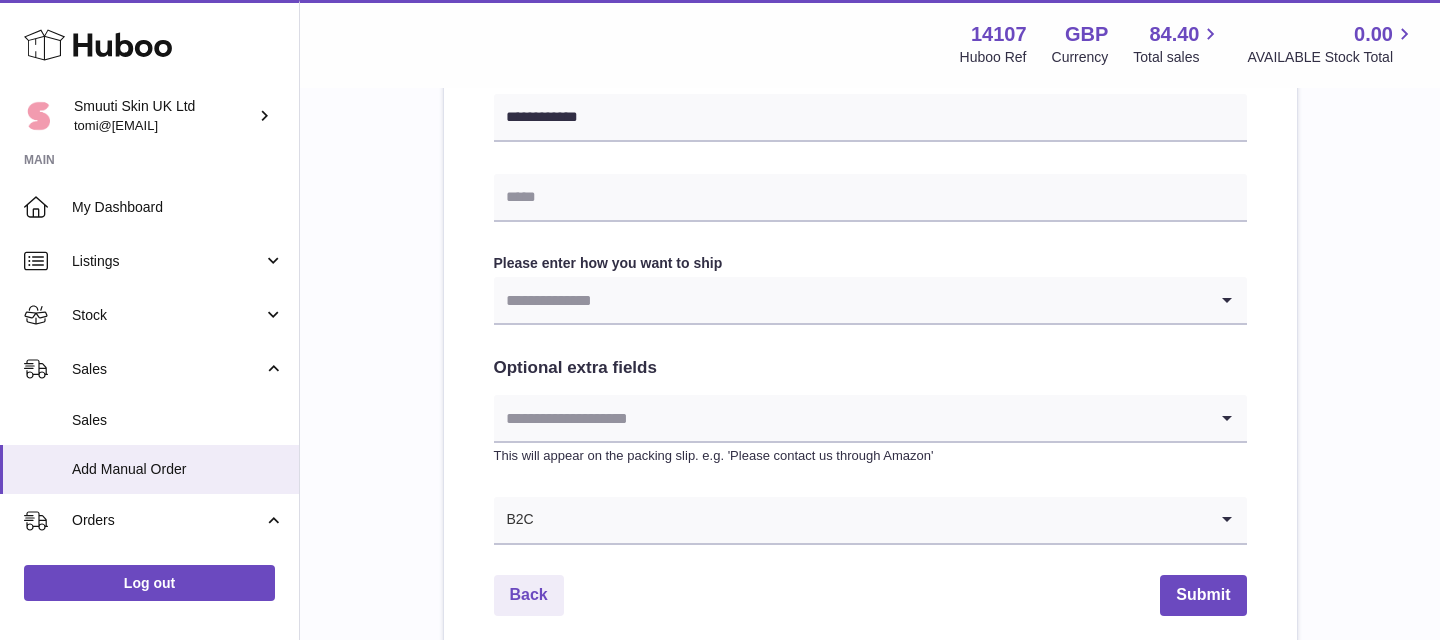 click at bounding box center [850, 300] 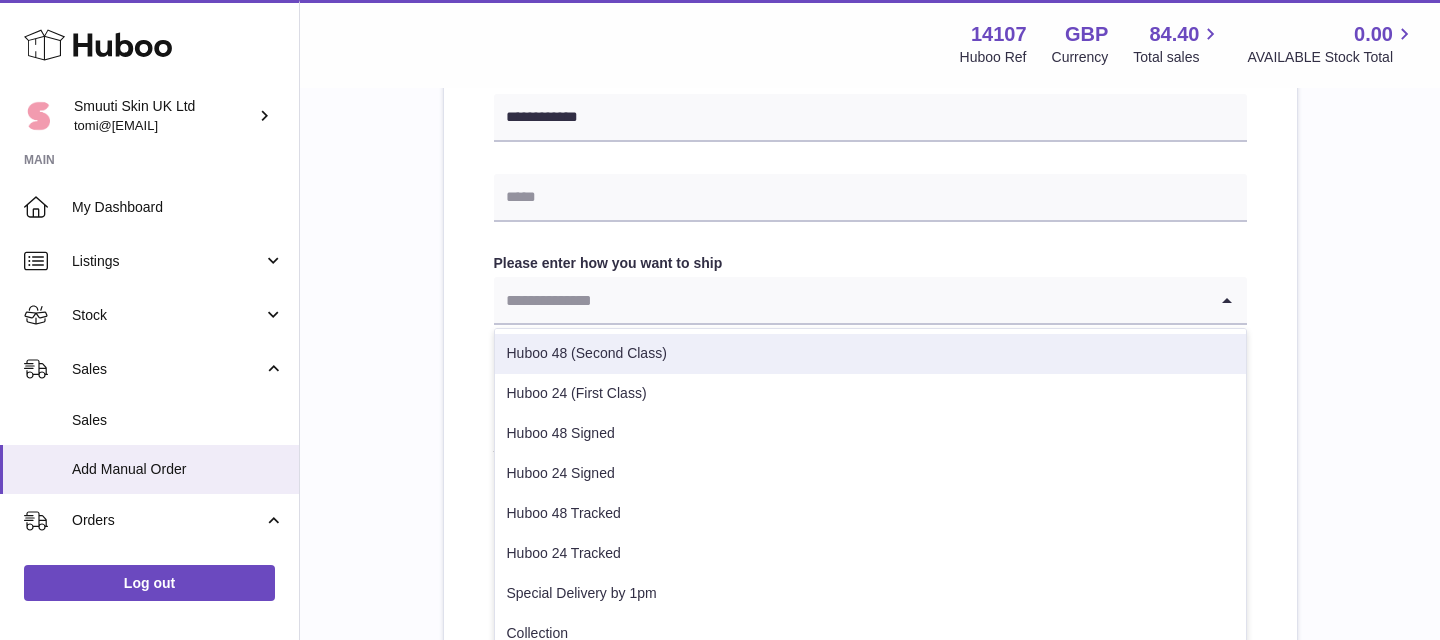 click on "Huboo 48 (Second Class)" at bounding box center [870, 354] 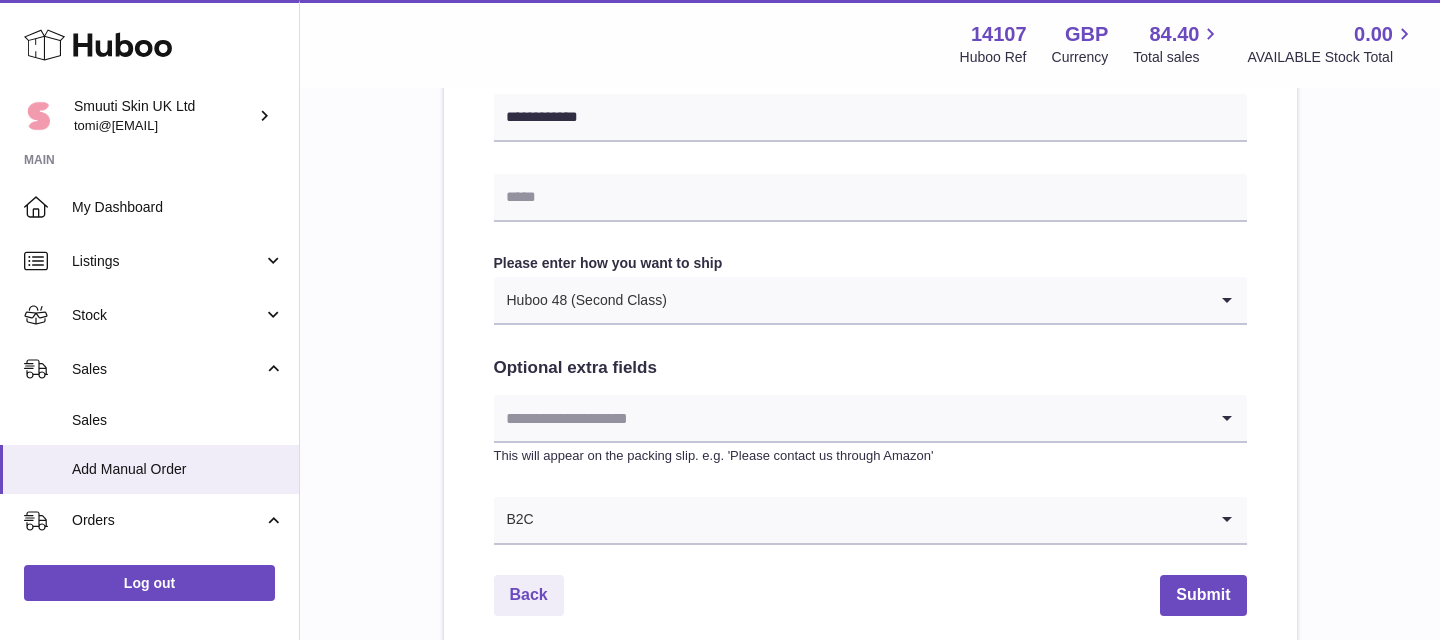 click on "**********" at bounding box center [870, -61] 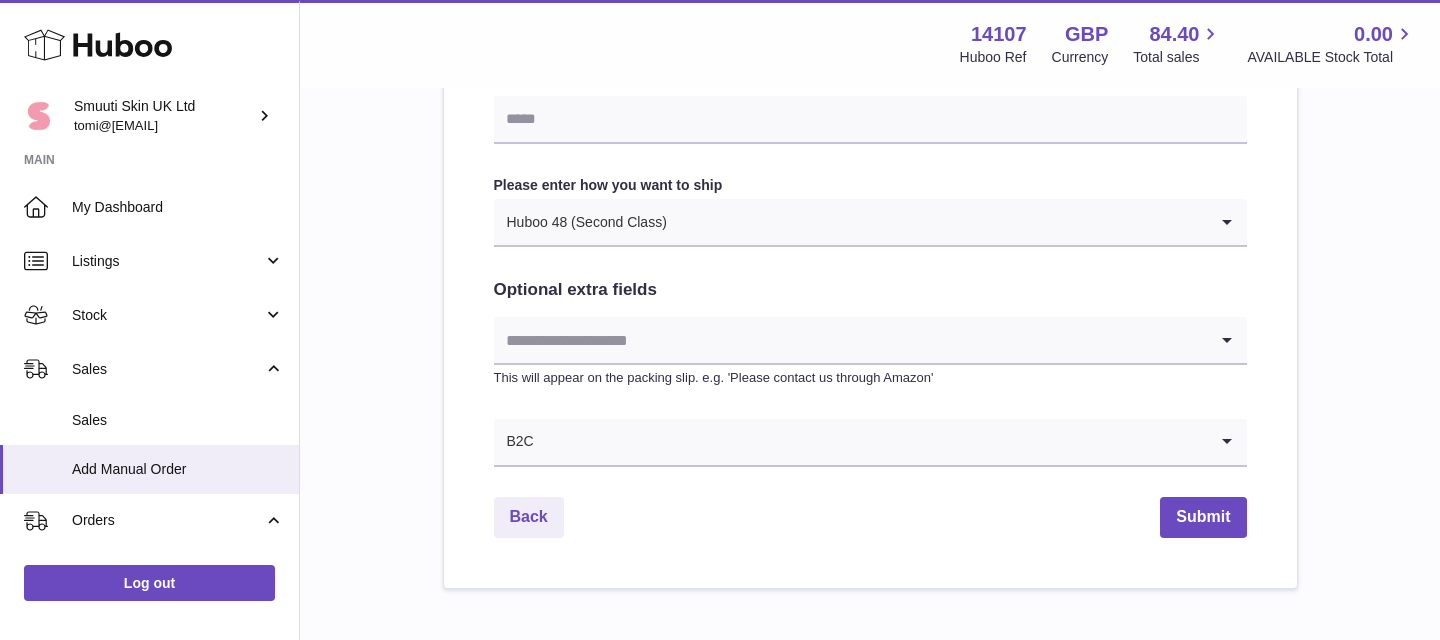 scroll, scrollTop: 1111, scrollLeft: 0, axis: vertical 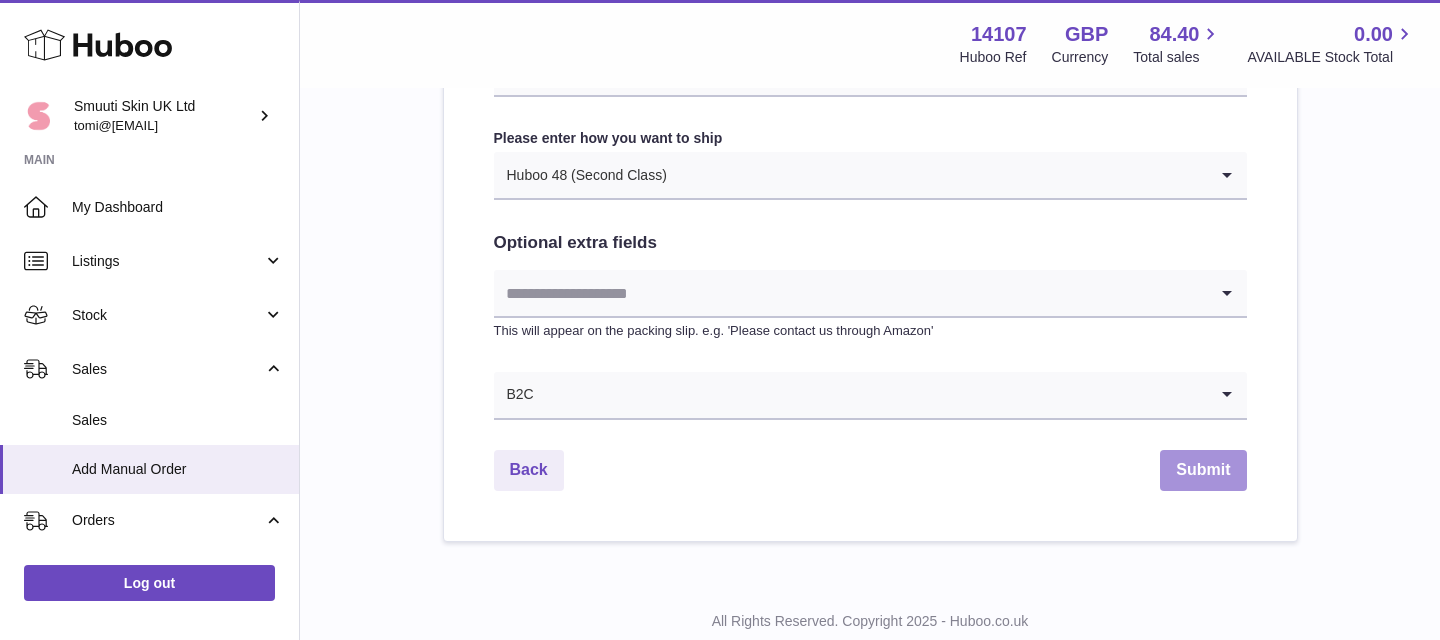 click on "Submit" at bounding box center [1203, 470] 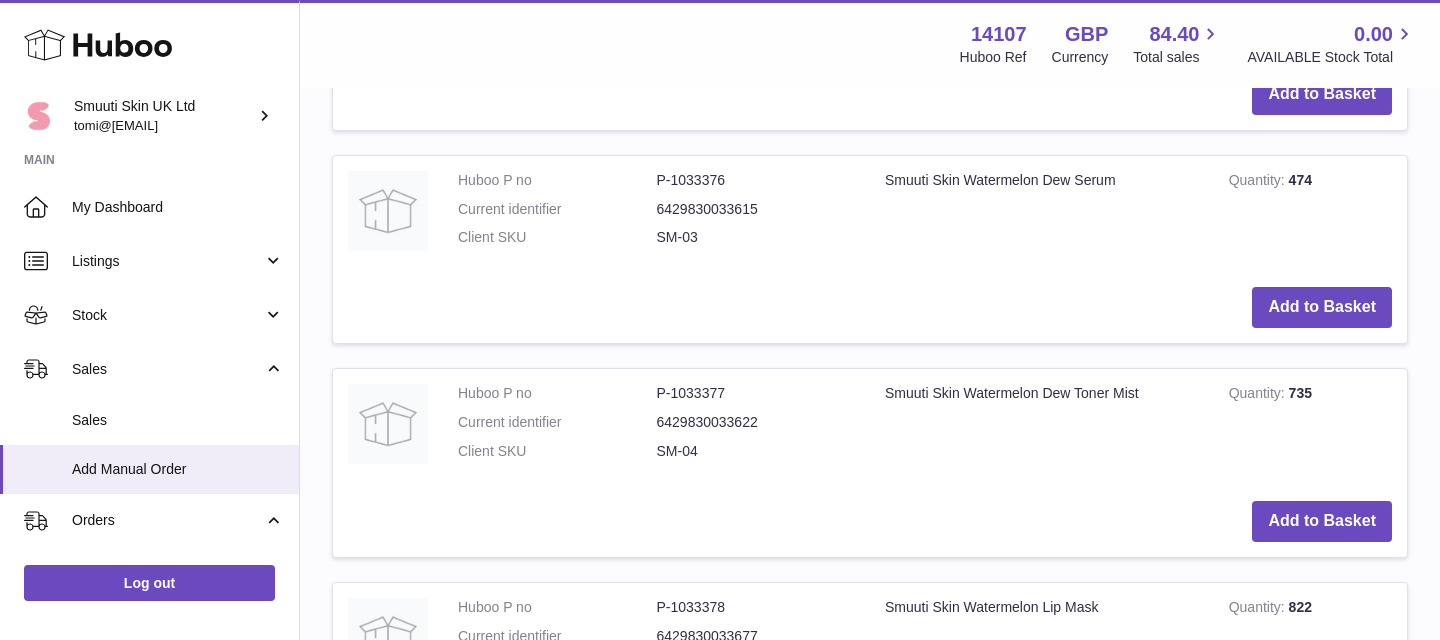 scroll, scrollTop: 0, scrollLeft: 0, axis: both 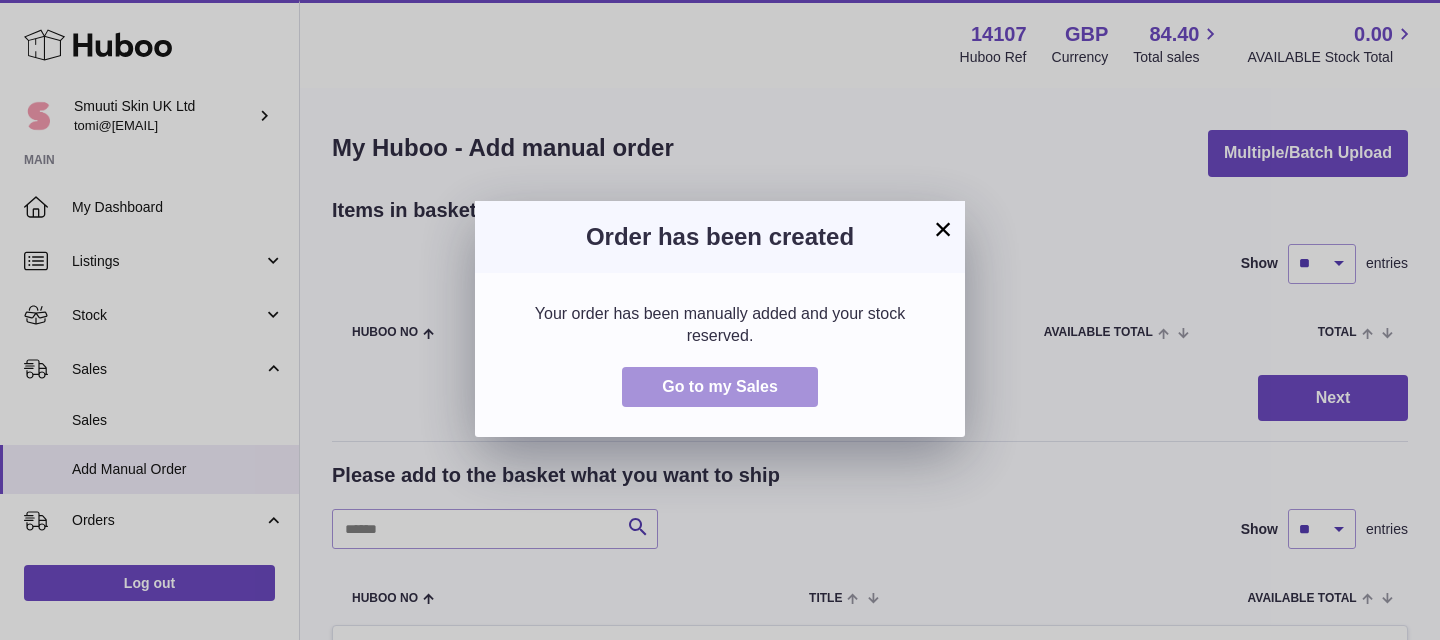 click on "Go to my Sales" at bounding box center [720, 386] 